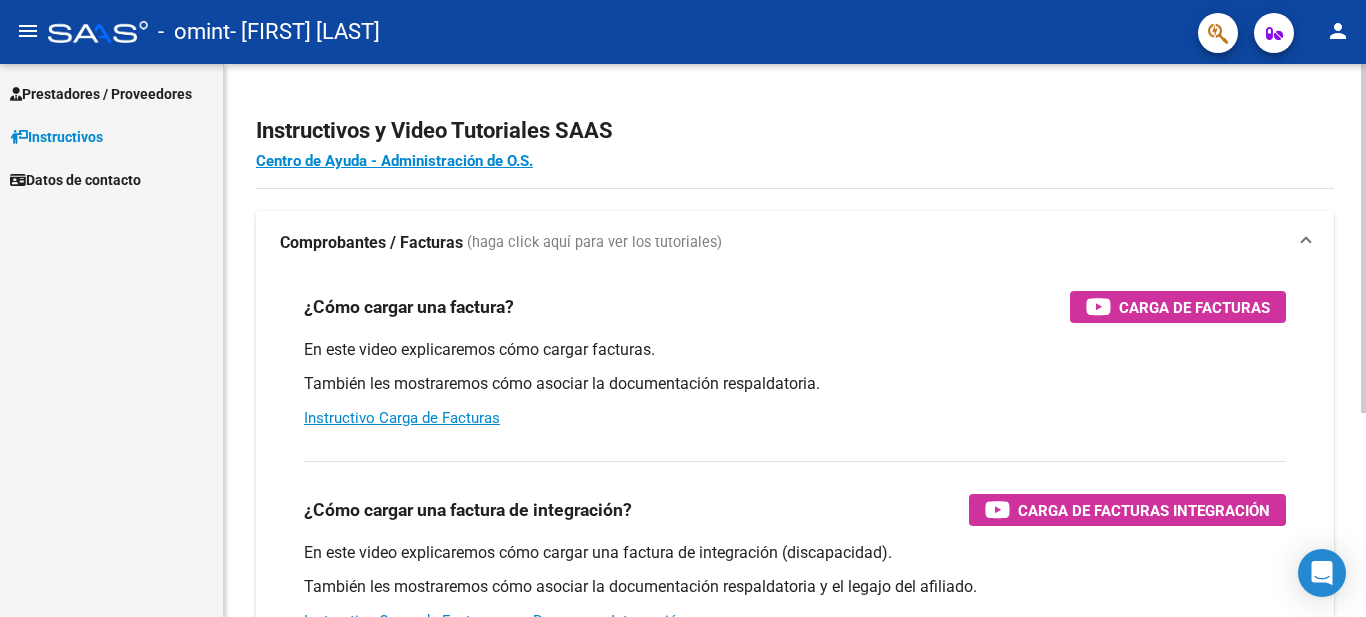 scroll, scrollTop: 0, scrollLeft: 0, axis: both 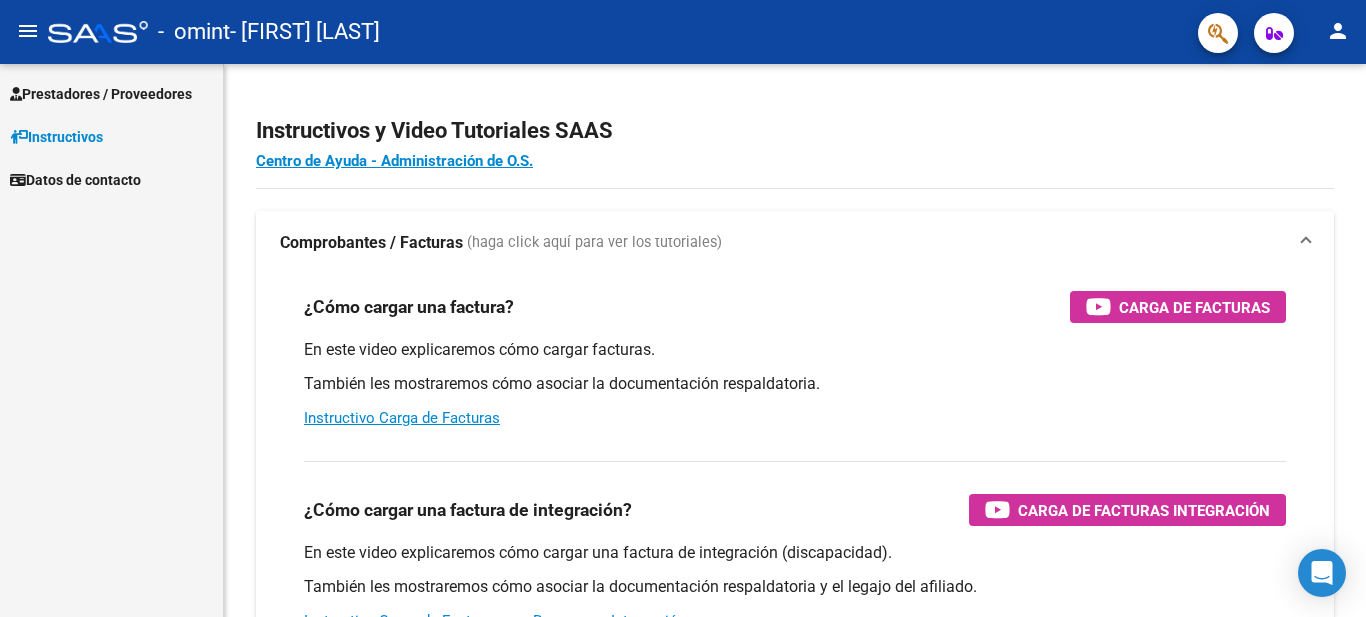 click on "Instructivos" at bounding box center (56, 137) 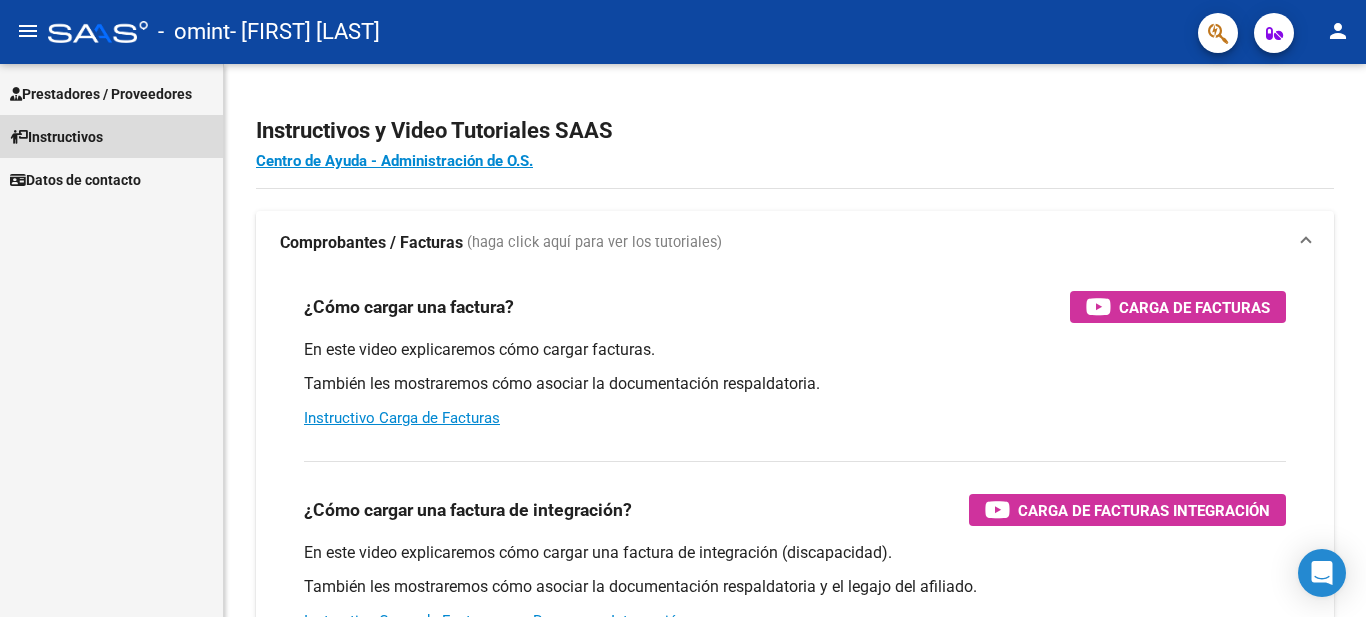 click on "Instructivos" at bounding box center (56, 137) 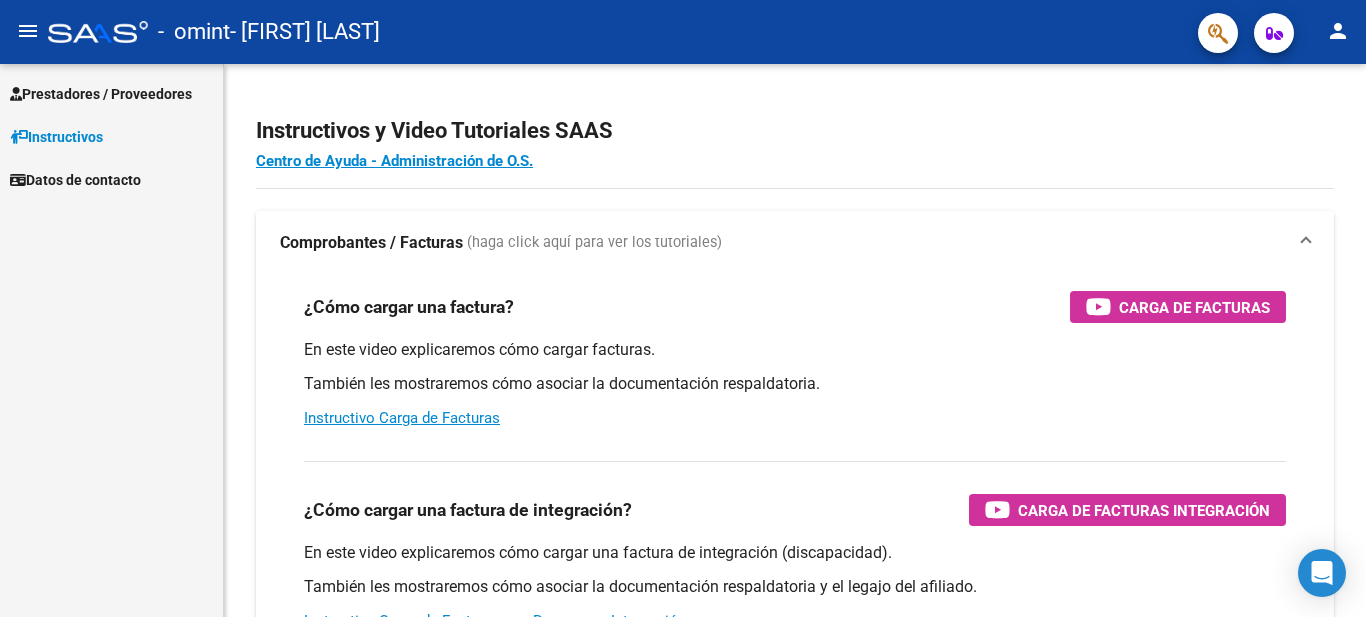 click on "Prestadores / Proveedores" at bounding box center [101, 94] 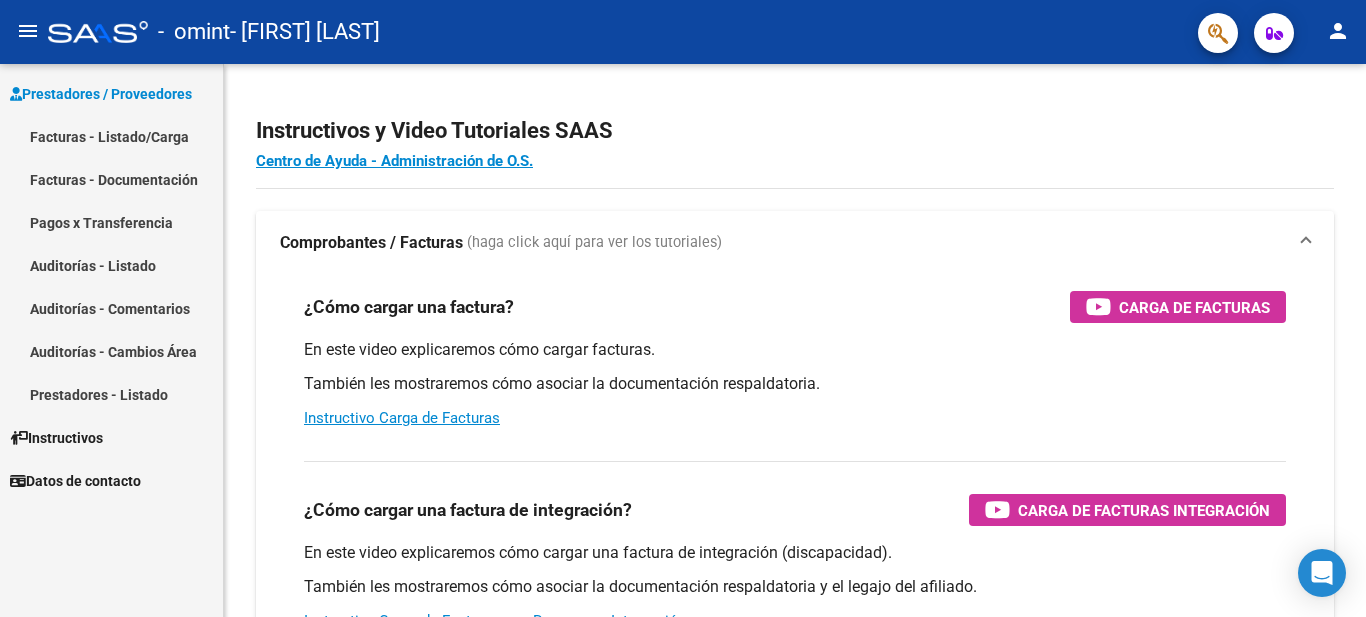 click on "Facturas - Listado/Carga" at bounding box center [111, 136] 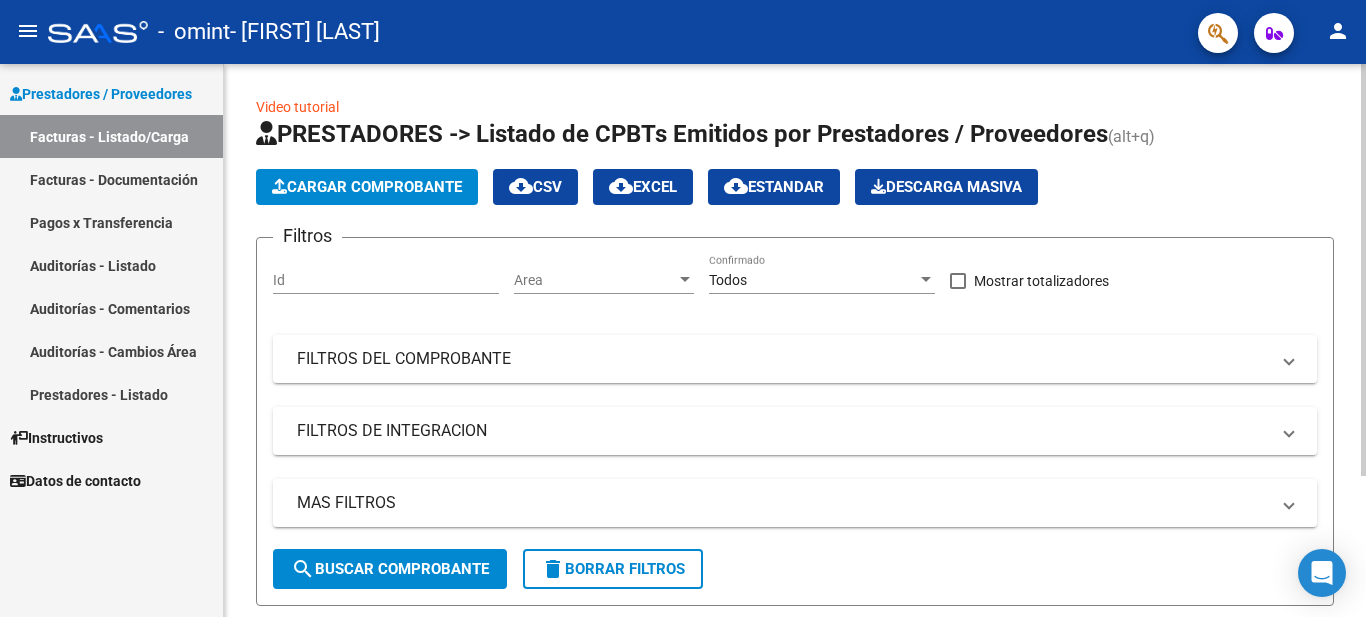 click on "Cargar Comprobante" 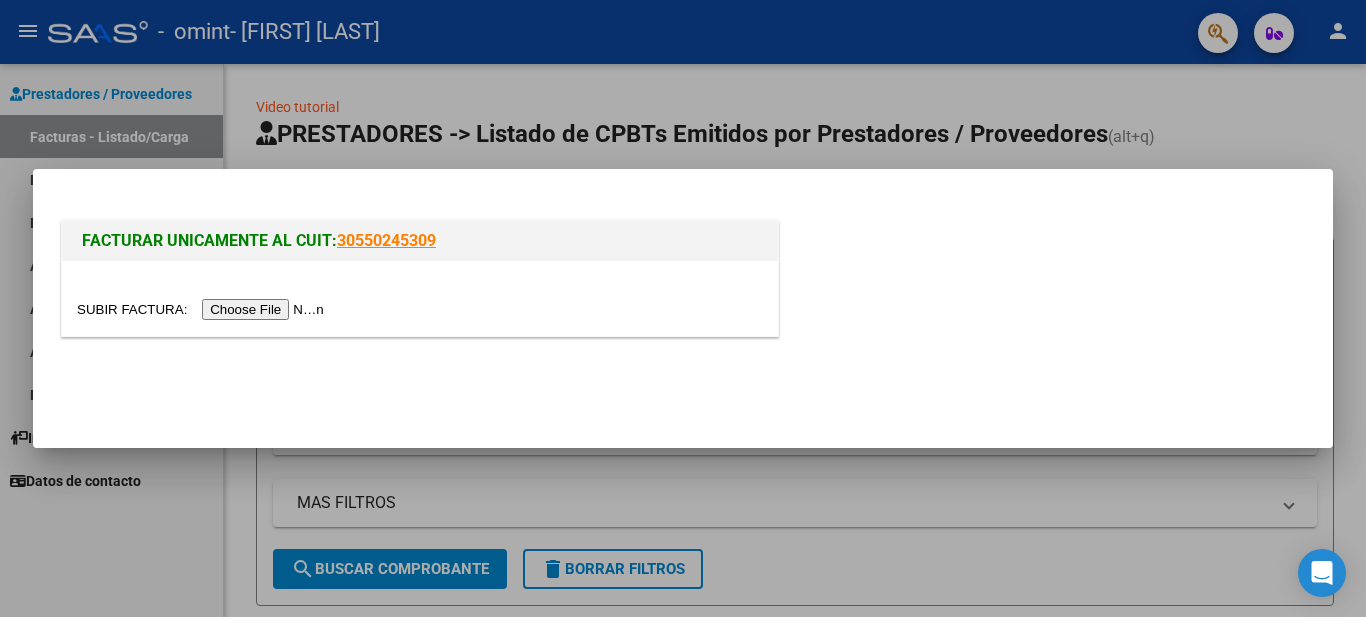 click at bounding box center (203, 309) 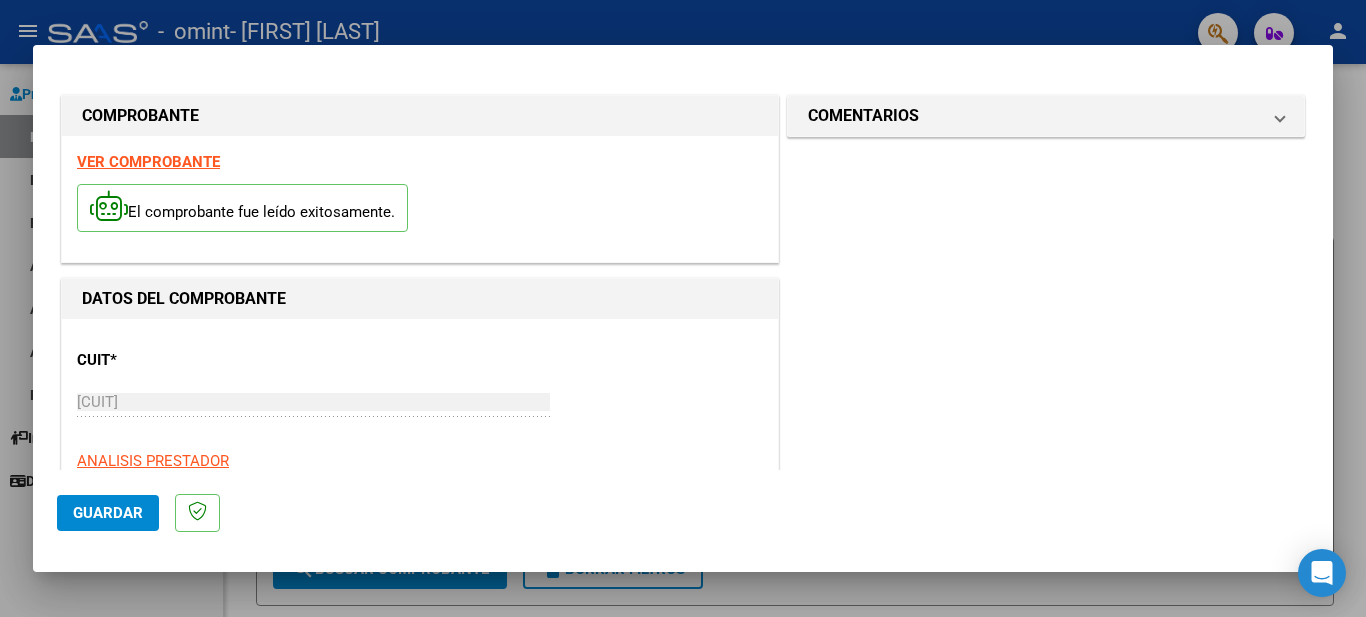 click on "COMPROBANTE VER COMPROBANTE ESTADO: Recibida. En proceso de confirmacion/aceptac por la OS. El comprobante fue leído exitosamente. DATOS DEL COMPROBANTE CUIT * [CUIT] Ingresar CUIT ANALISIS PRESTADOR Area destinado * Integración Seleccionar Area Período de Prestación (Ej: 202305 para Mayo 2023 Ingrese el Período de Prestación como indica el ejemplo Comprobante Tipo * Factura C Seleccionar Tipo Punto de Venta * 2 Ingresar el Nro. Número * 784 Ingresar el Nro. Monto * $ 98.964,88 Ingresar el monto Fecha del Cpbt. * 2025-08-05 Ingresar la fecha CAE / CAEA (no ingrese CAI) [CAE] Ingresar el CAE o CAEA (no ingrese CAI) Fecha de Vencimiento Ingresar la fecha Ref. Externa Ingresar la ref. N° Liquidación Ingresar el N° Liquidación COMENTARIOS Comentarios del Prestador / Gerenciador: Guardar" at bounding box center [683, 308] 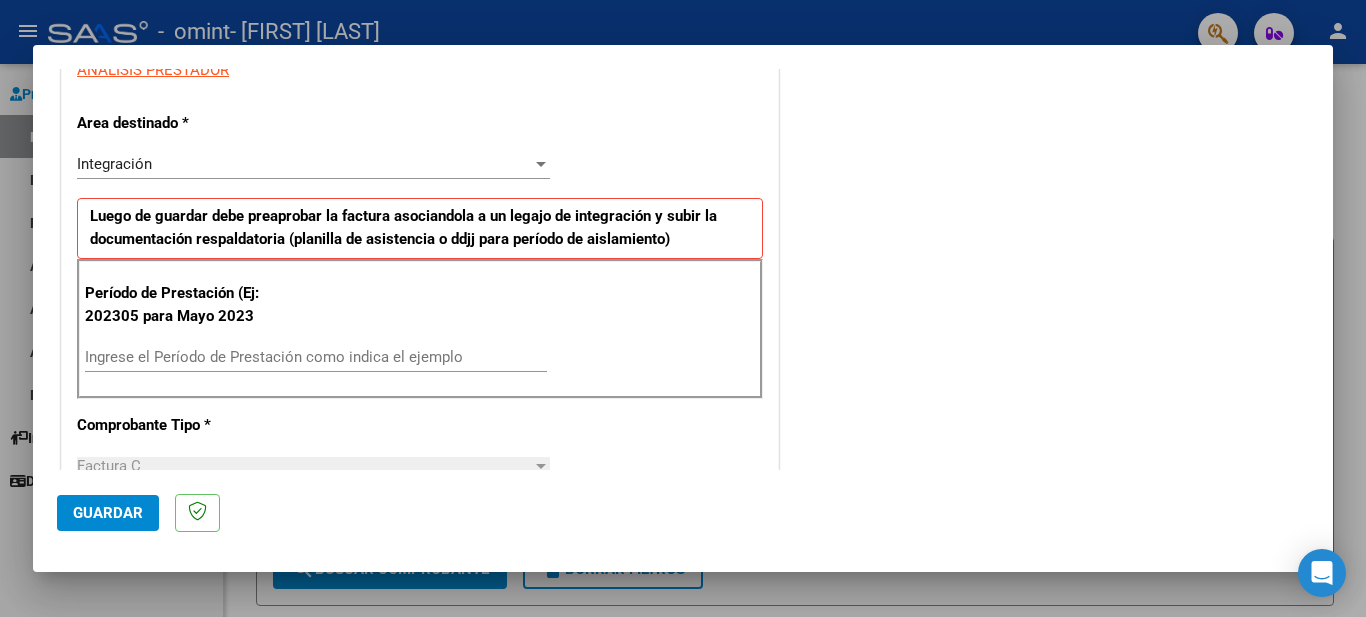 scroll, scrollTop: 333, scrollLeft: 0, axis: vertical 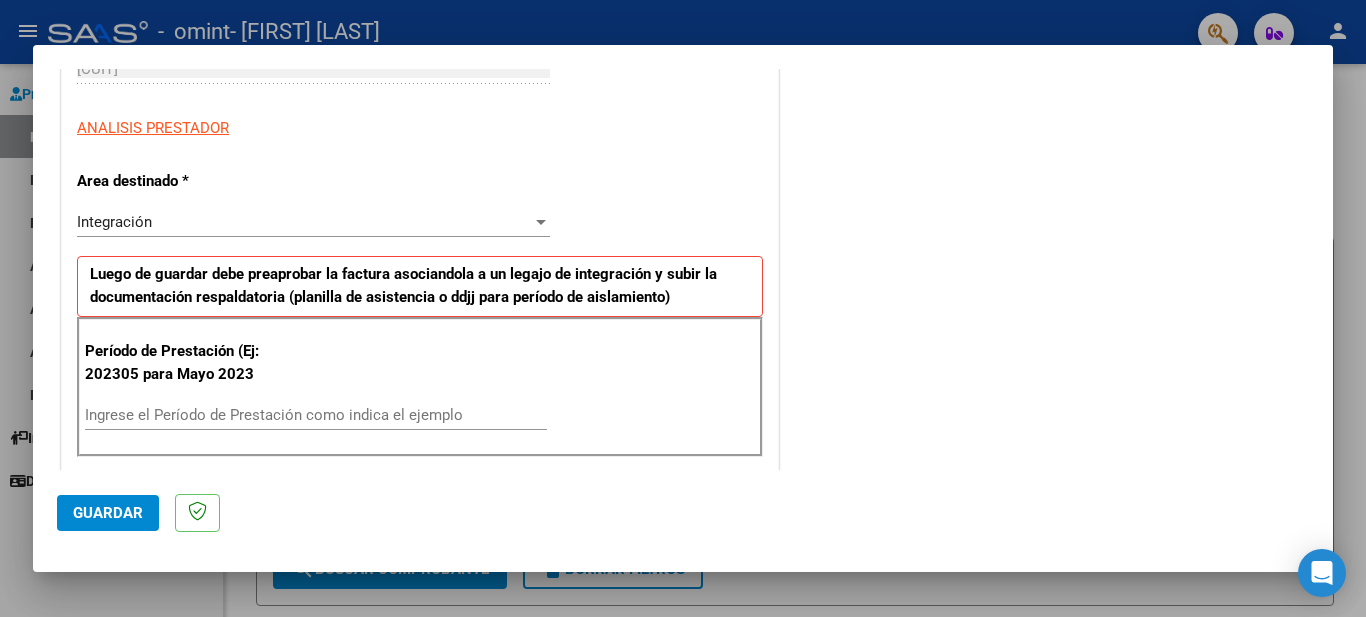 click on "Ingrese el Período de Prestación como indica el ejemplo" at bounding box center [316, 415] 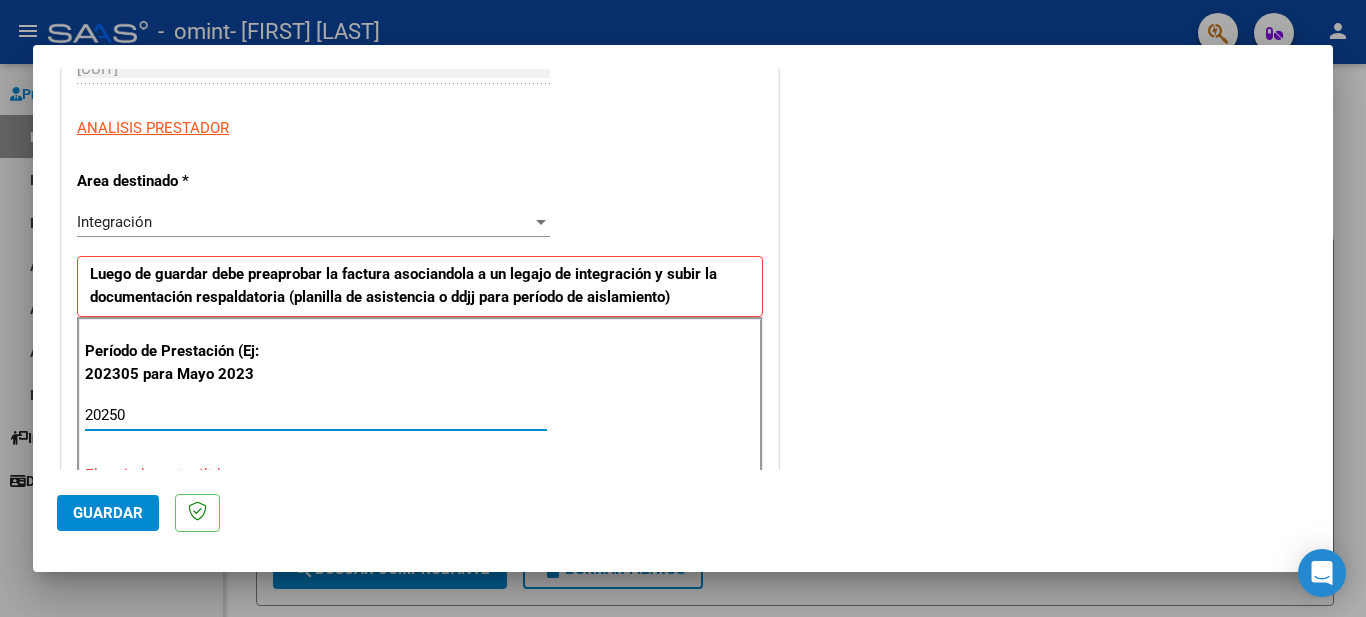 click on "20250" at bounding box center [316, 415] 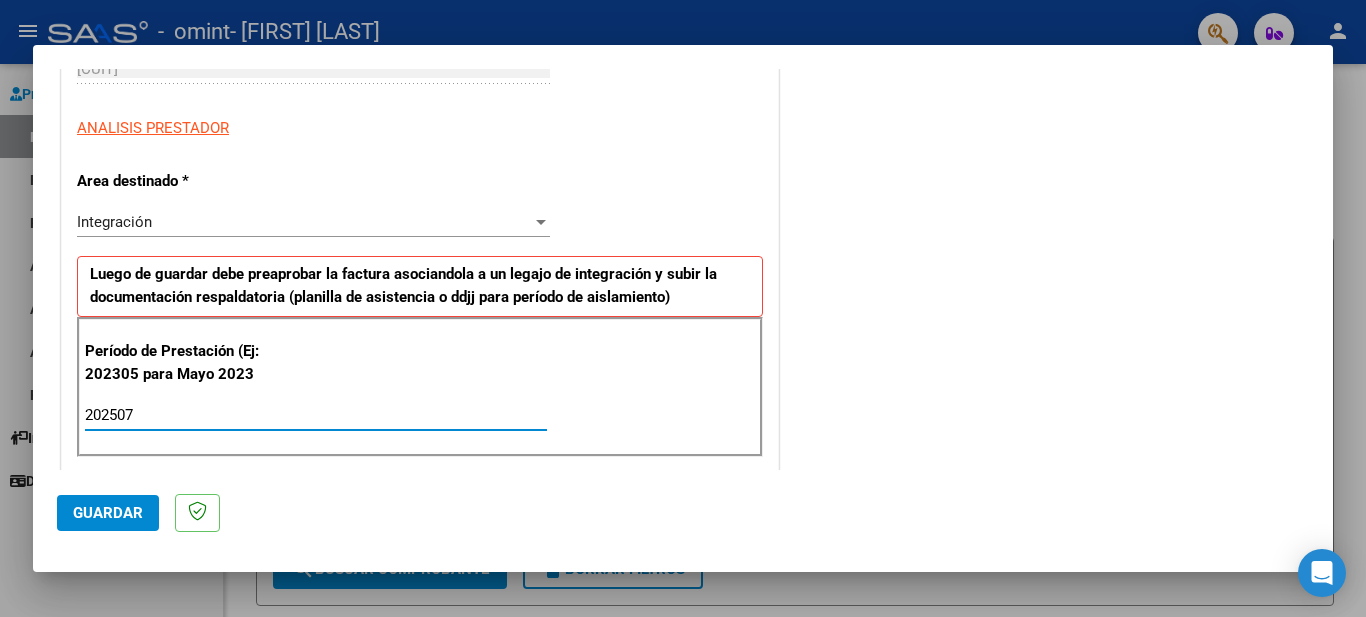 click on "202507" at bounding box center [316, 415] 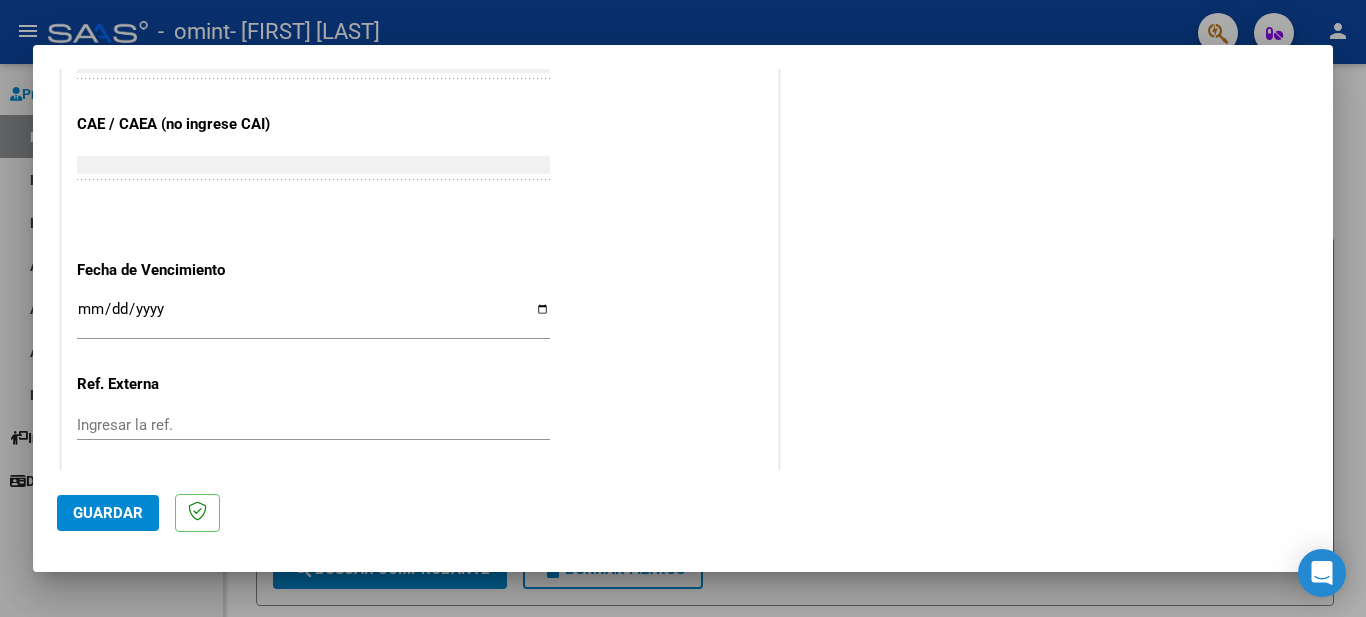 scroll, scrollTop: 1321, scrollLeft: 0, axis: vertical 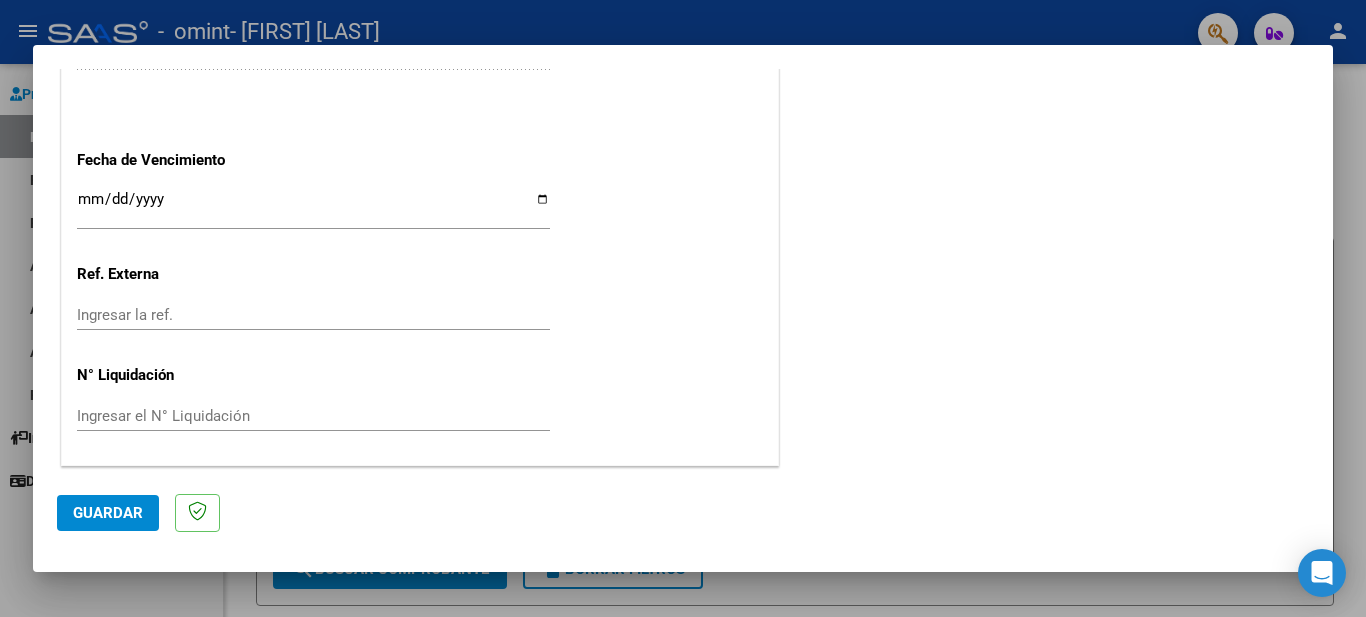 click on "Ingresar la fecha" at bounding box center [313, 207] 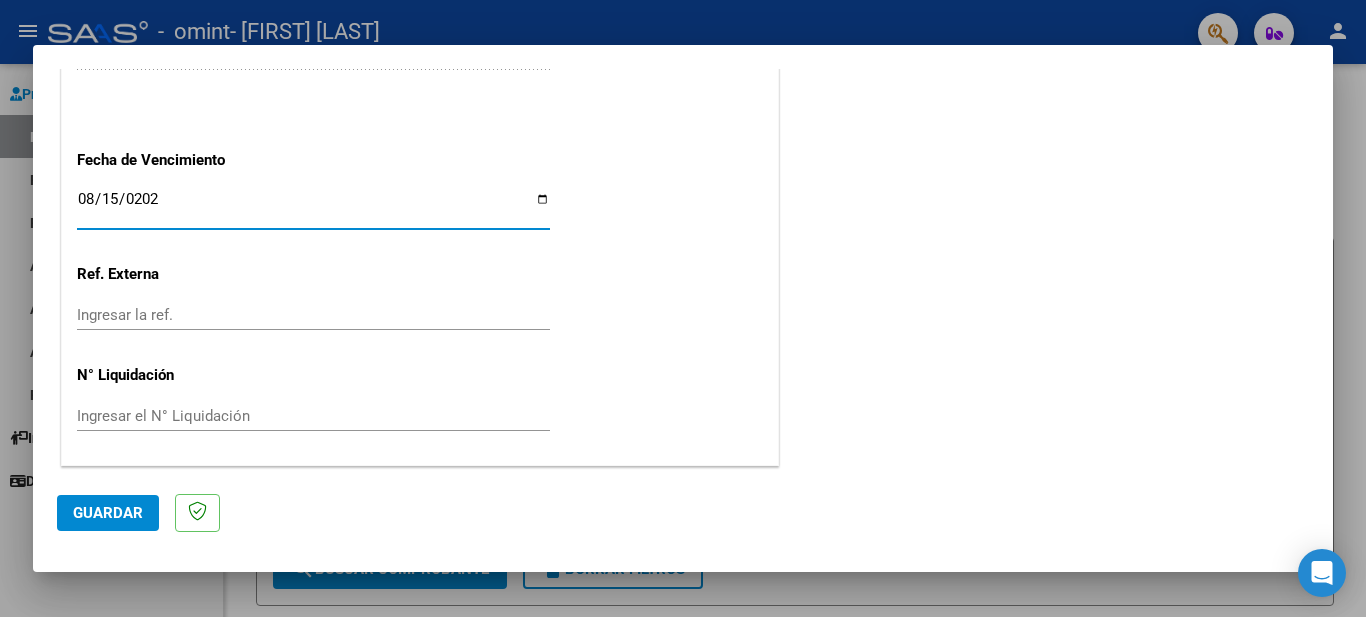 type on "2025-08-15" 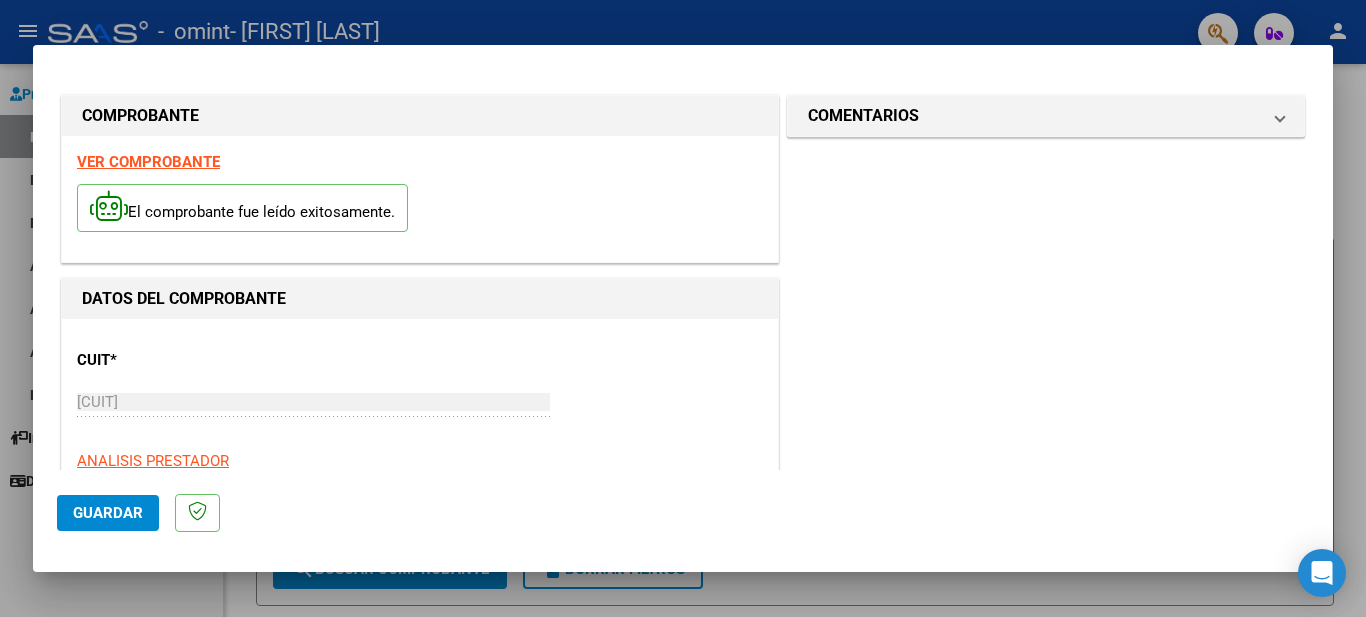 scroll, scrollTop: 500, scrollLeft: 0, axis: vertical 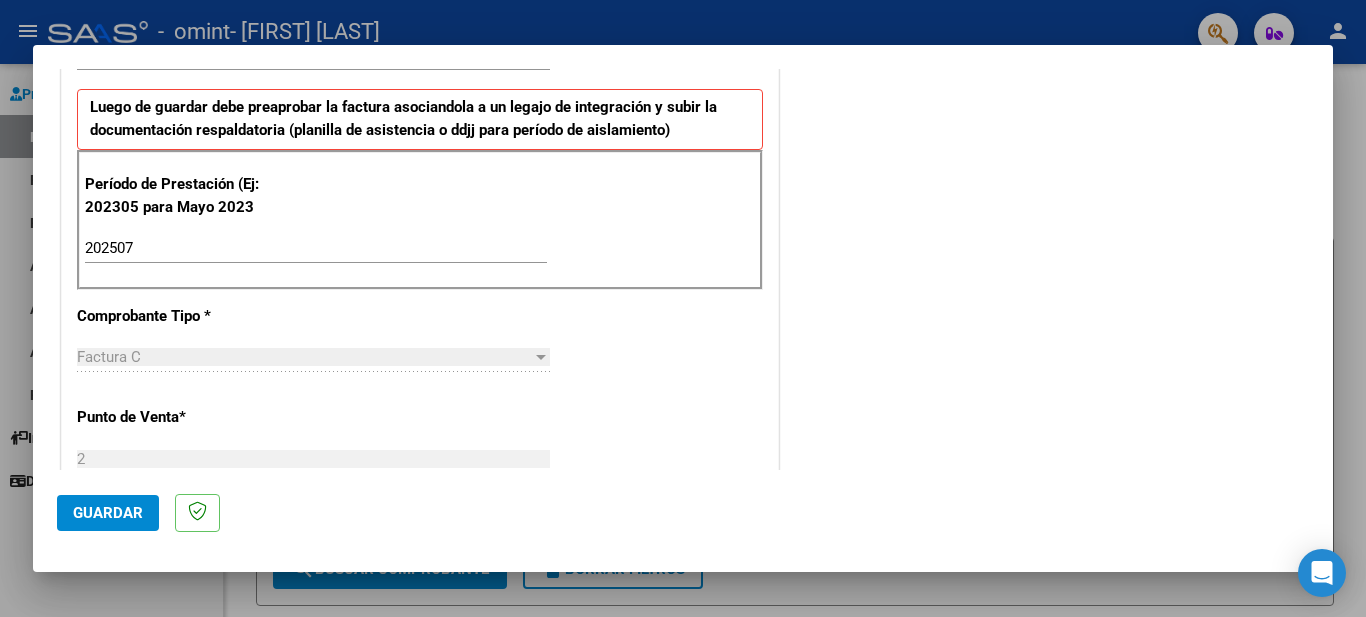 click on "Guardar" 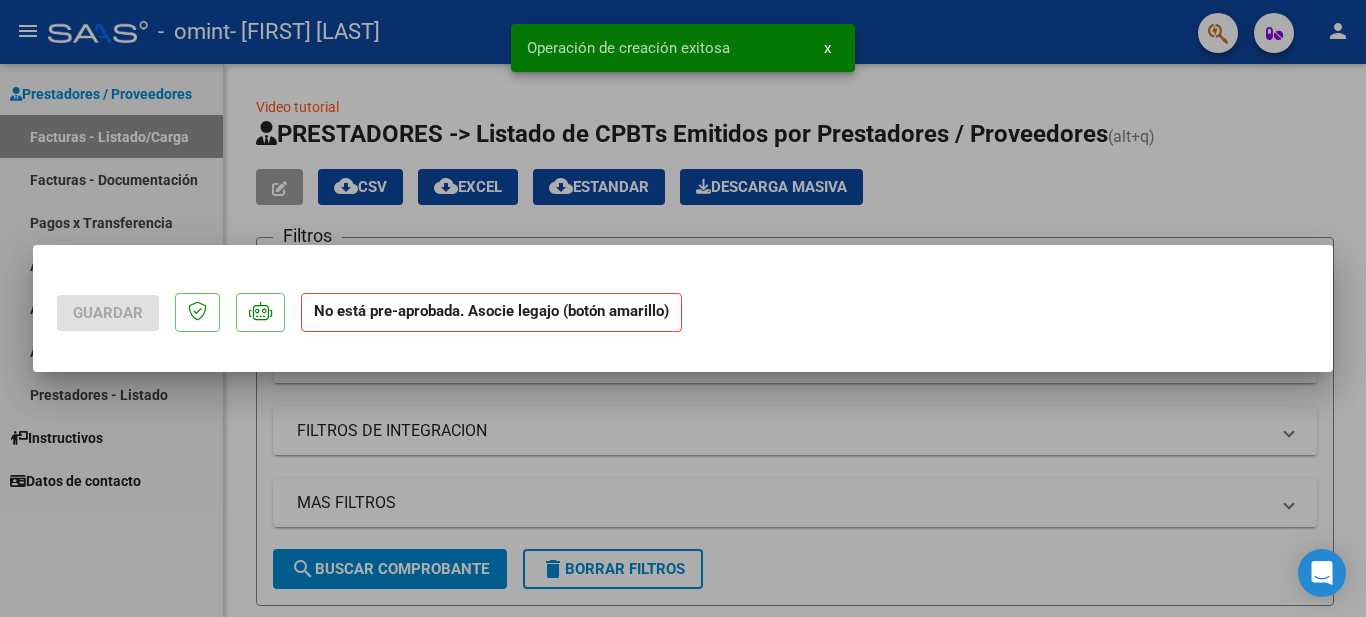 scroll, scrollTop: 0, scrollLeft: 0, axis: both 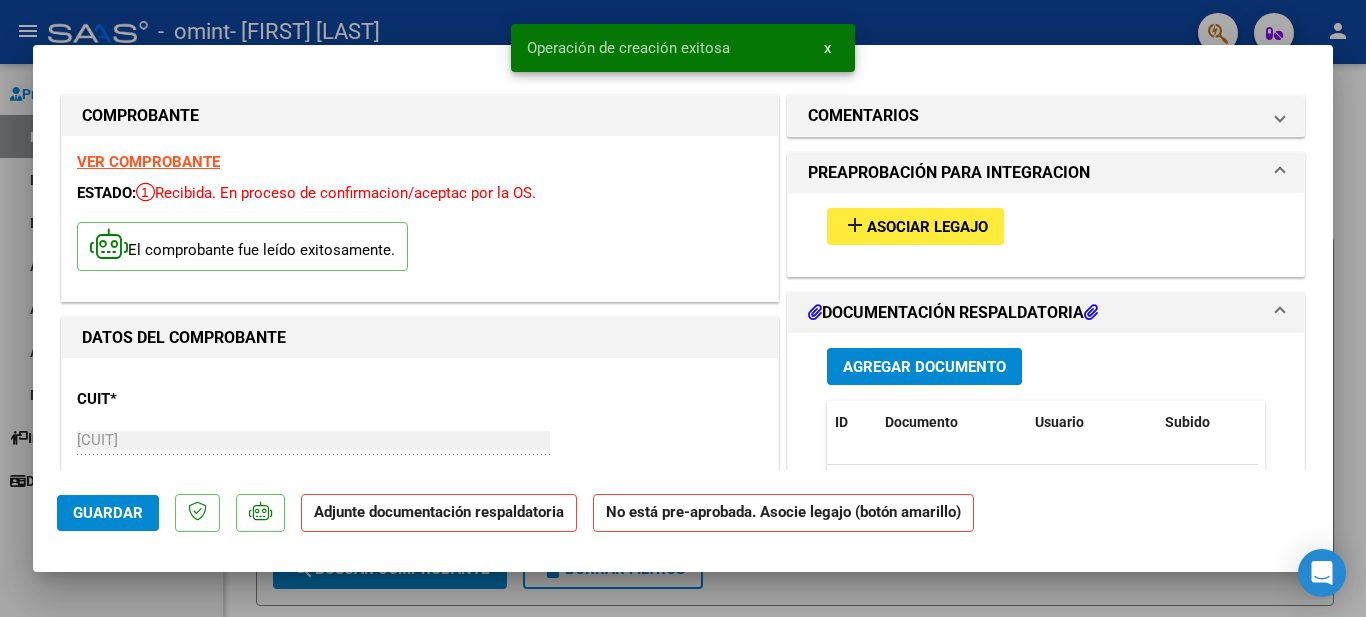 click on "Asociar Legajo" at bounding box center (927, 227) 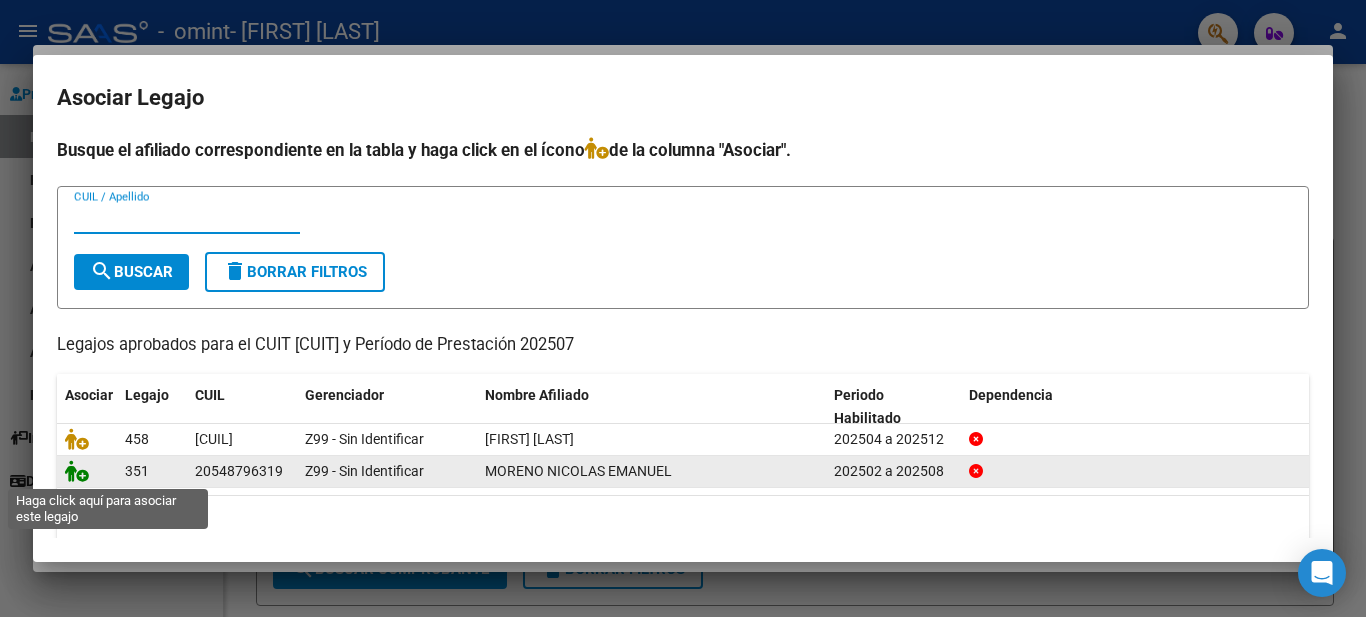 click 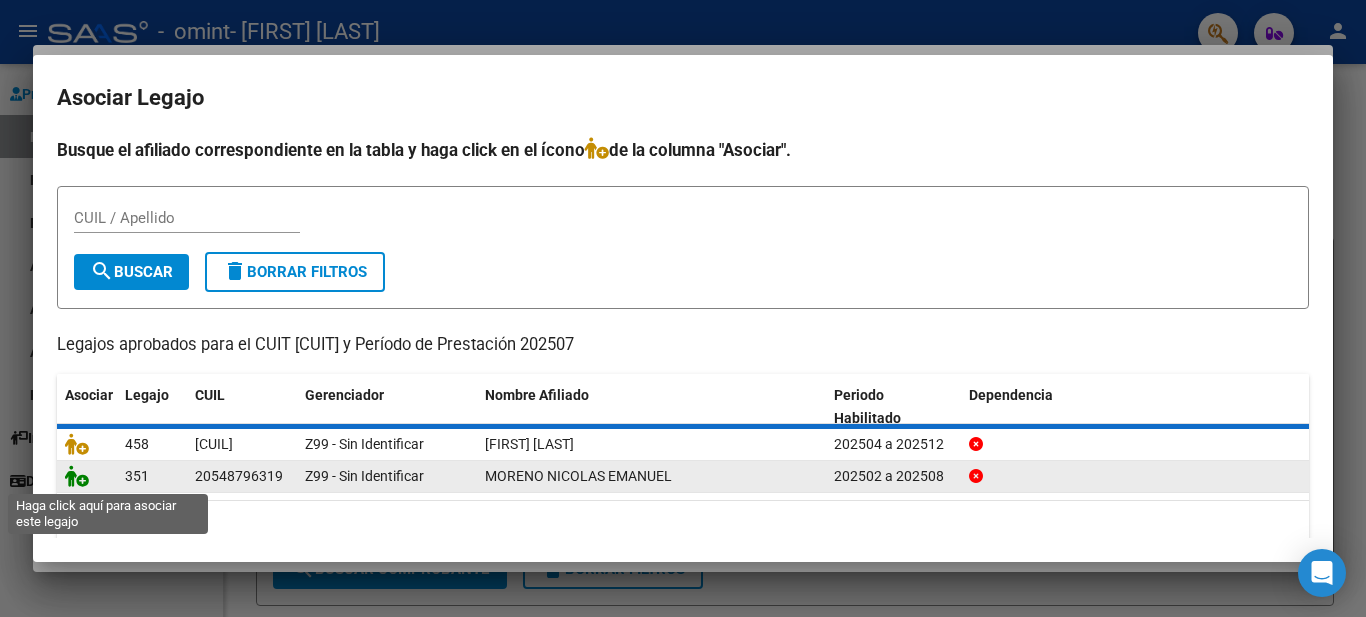 click 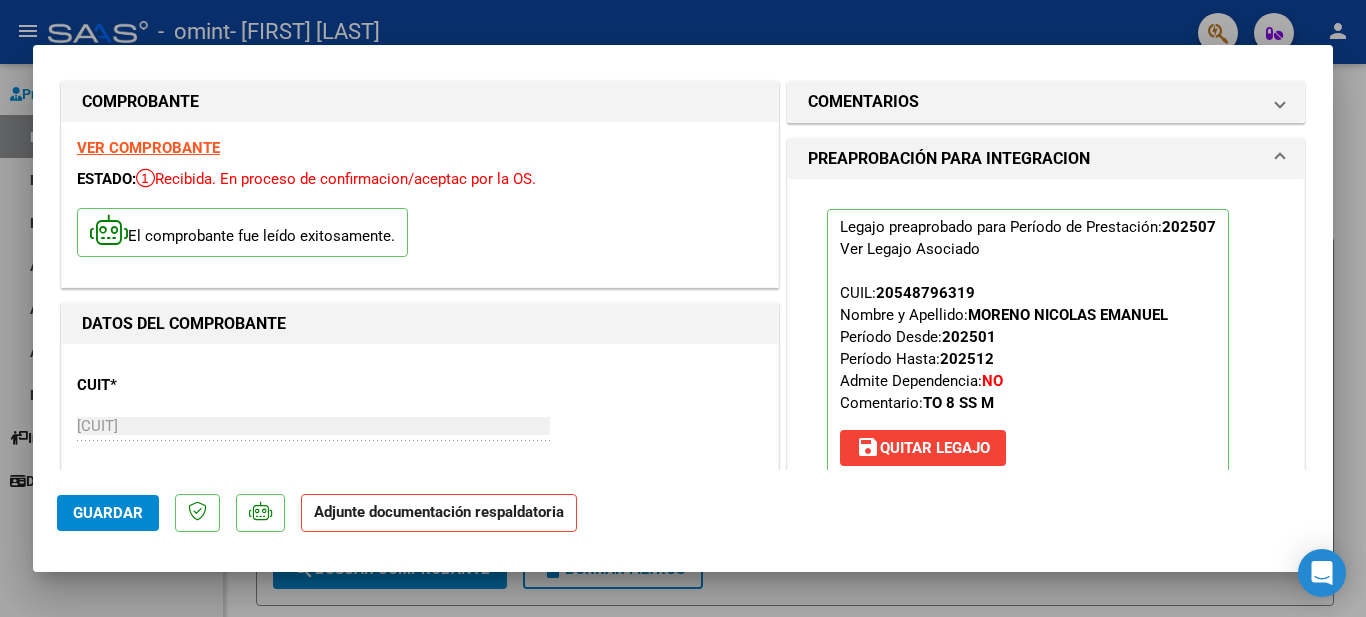 scroll, scrollTop: 0, scrollLeft: 0, axis: both 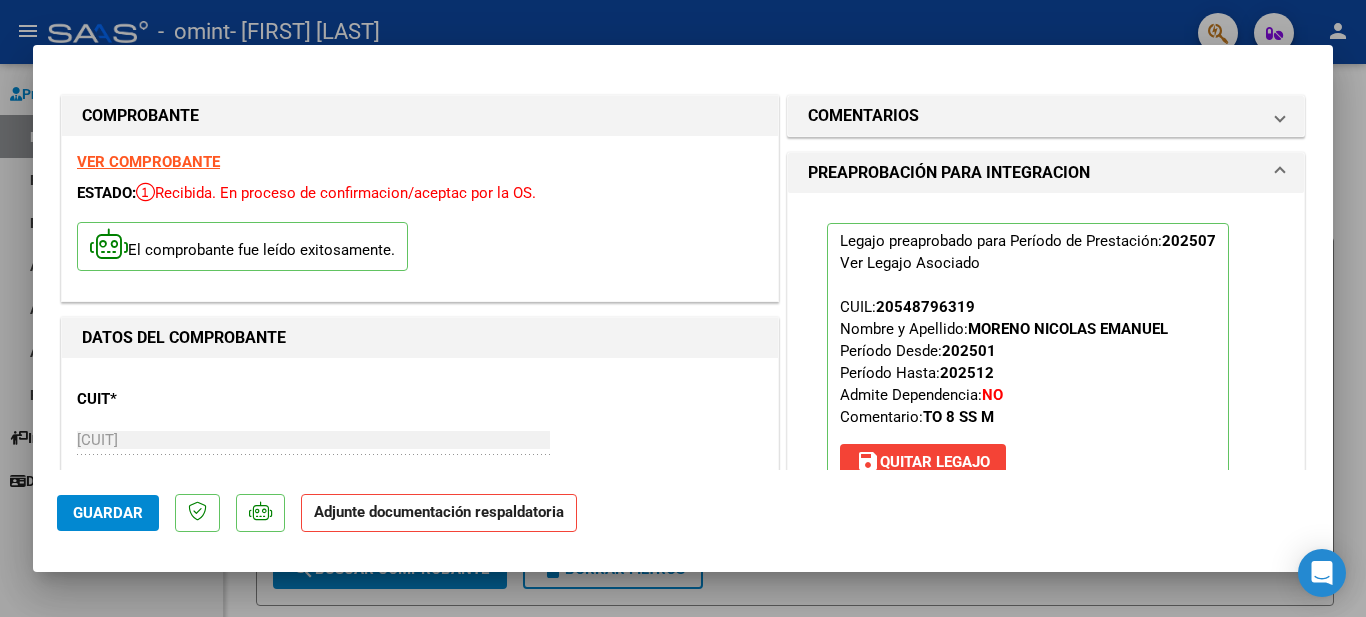 click on "Legajo preaprobado para Período de Prestación: 202507 Ver Legajo Asociado CUIL: [CUIL] Nombre y Apellido: [FIRST] [LAST] Período Desde: 202501 Período Hasta: 202512 Admite Dependencia: NO Comentario: TO 8 SS M save Quitar Legajo" at bounding box center (1046, 356) 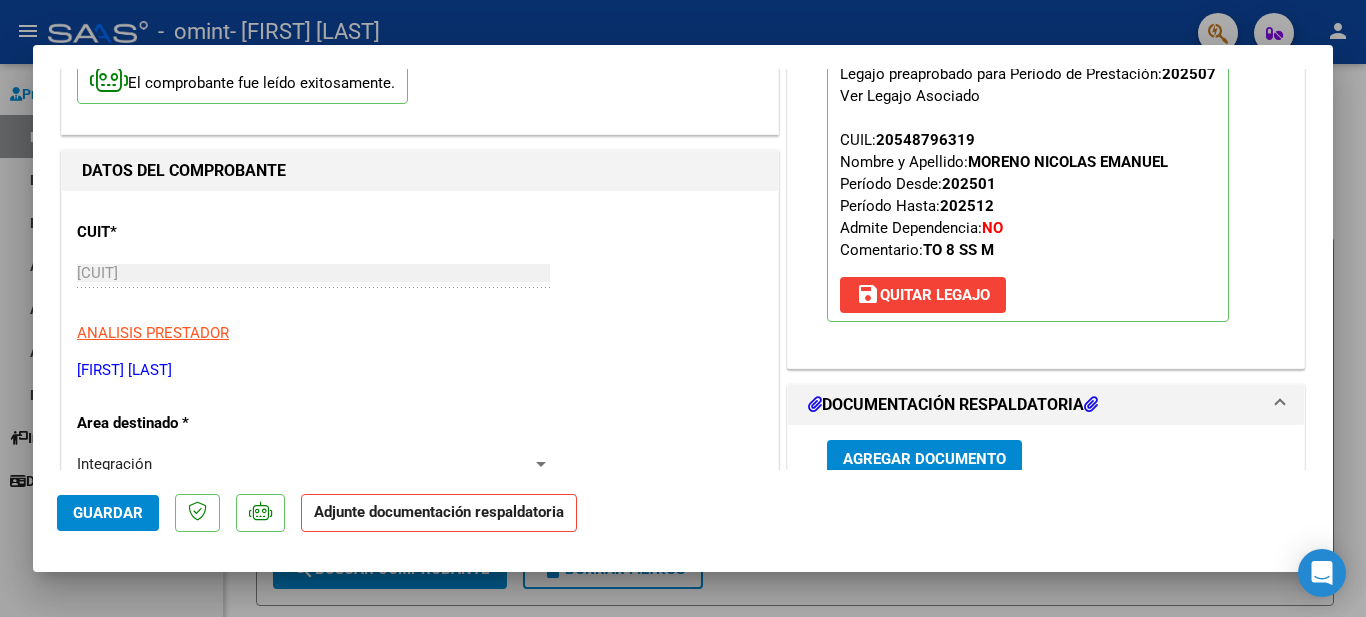 click on "Agregar Documento" at bounding box center (924, 458) 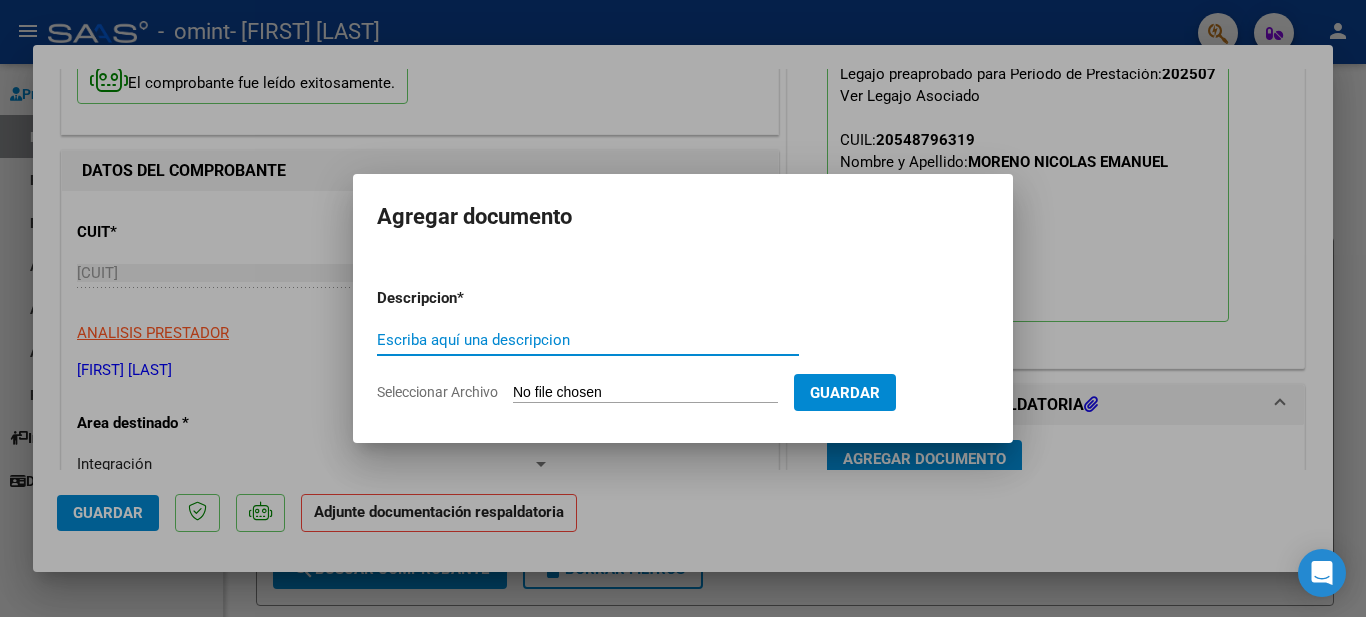 click on "Escriba aquí una descripcion" at bounding box center [588, 340] 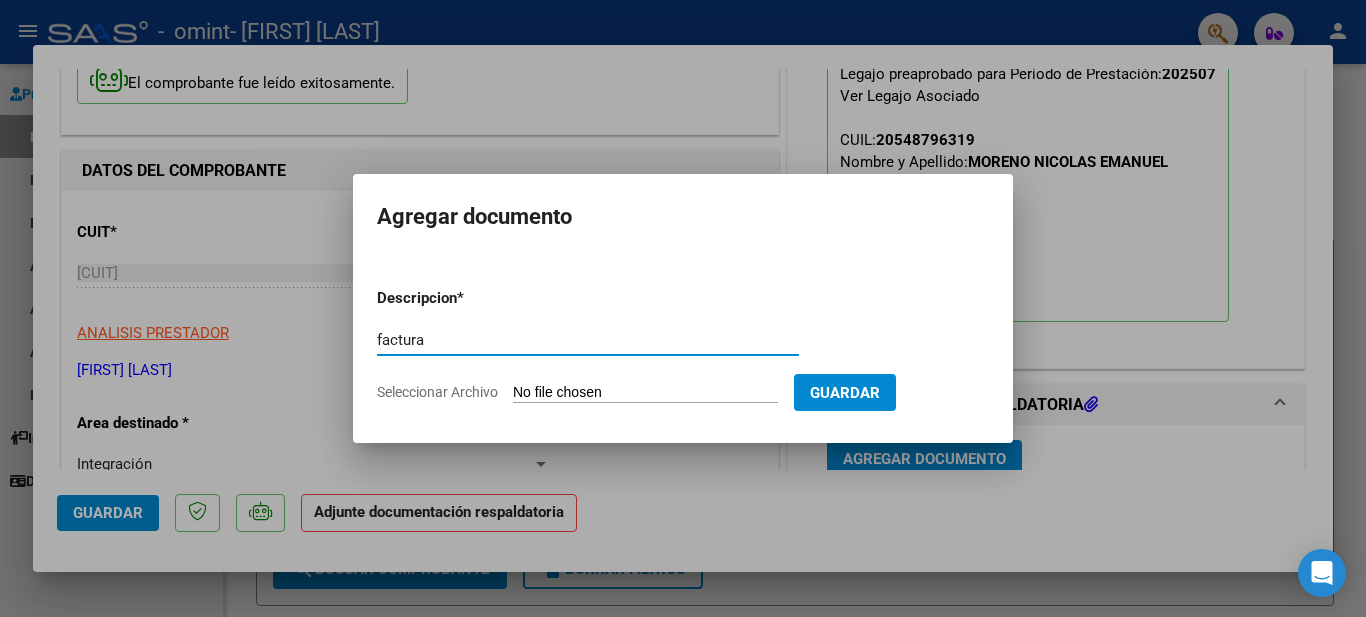 type on "factura" 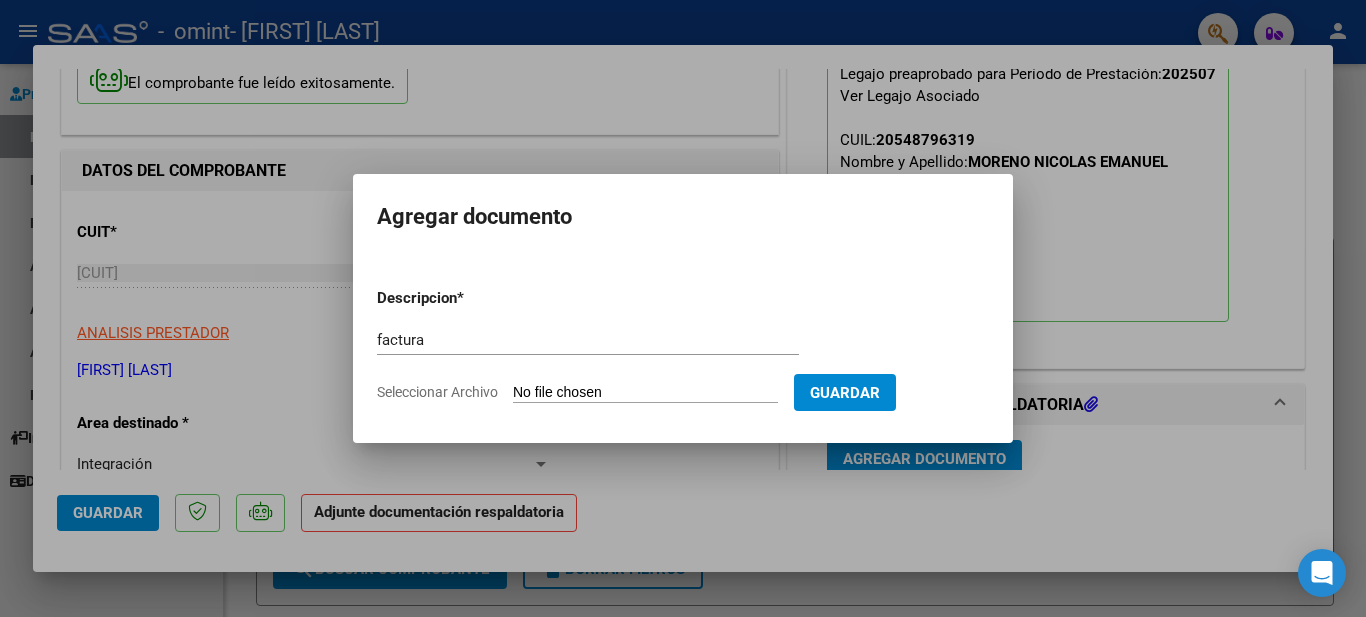 click on "Seleccionar Archivo" at bounding box center [645, 393] 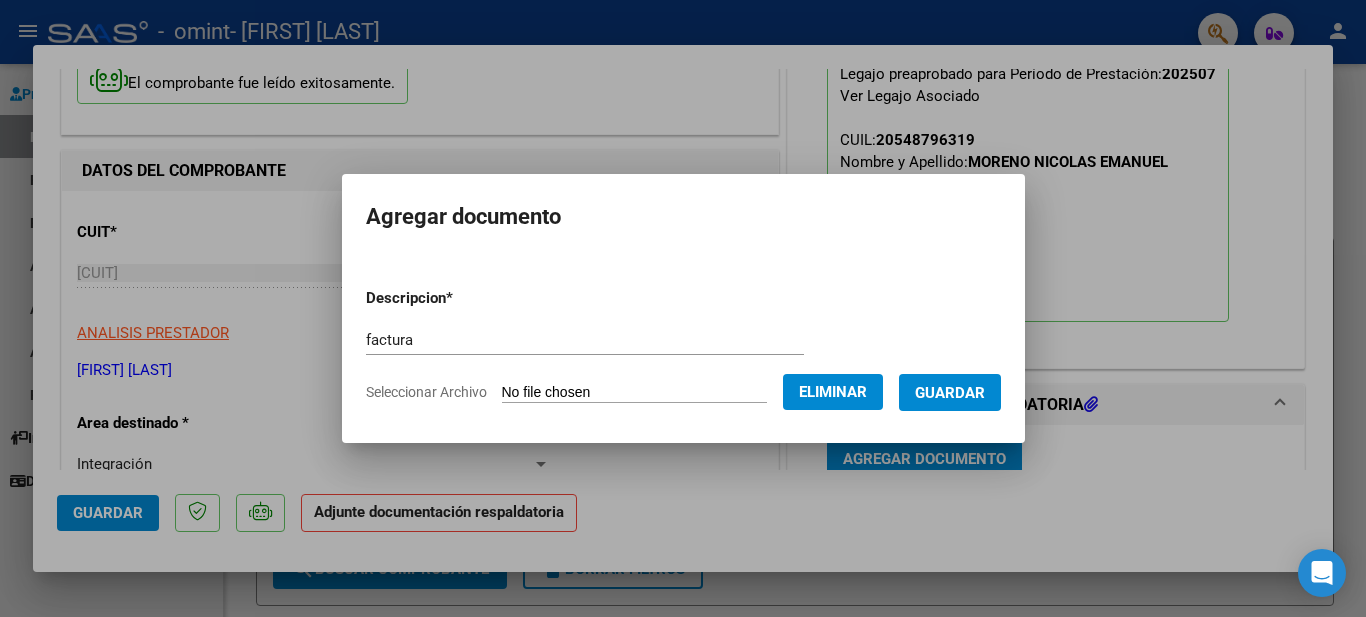 click on "Guardar" at bounding box center [950, 393] 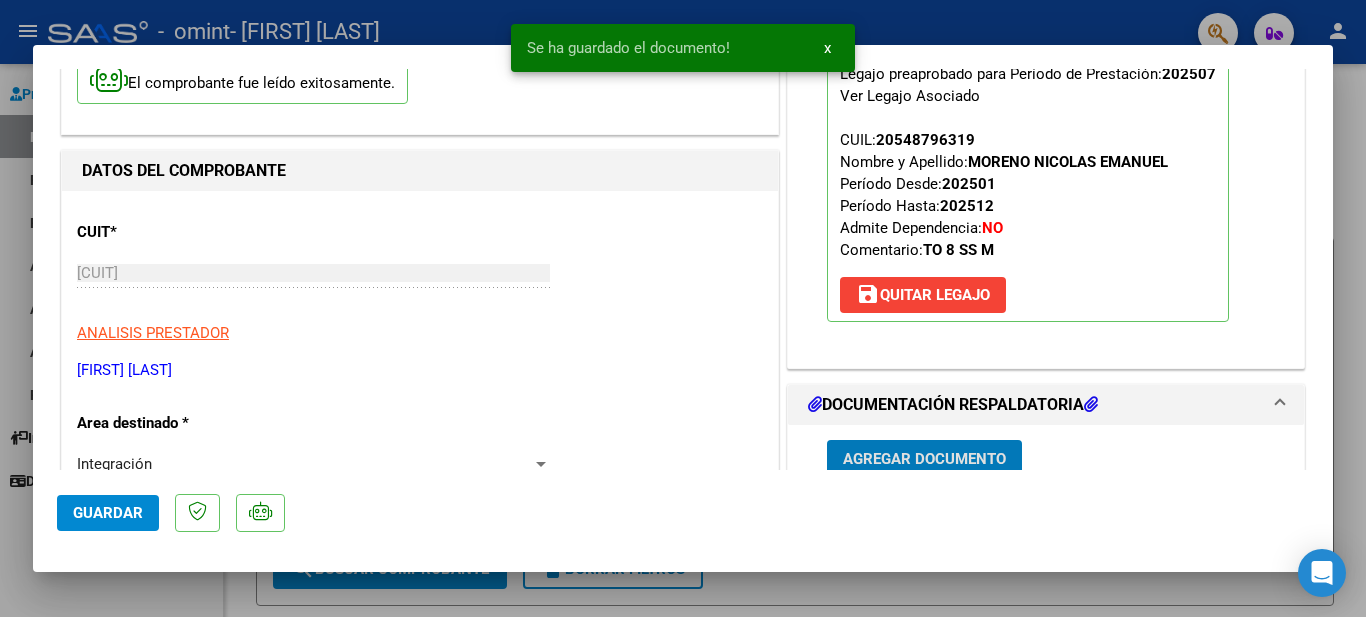 scroll, scrollTop: 174, scrollLeft: 0, axis: vertical 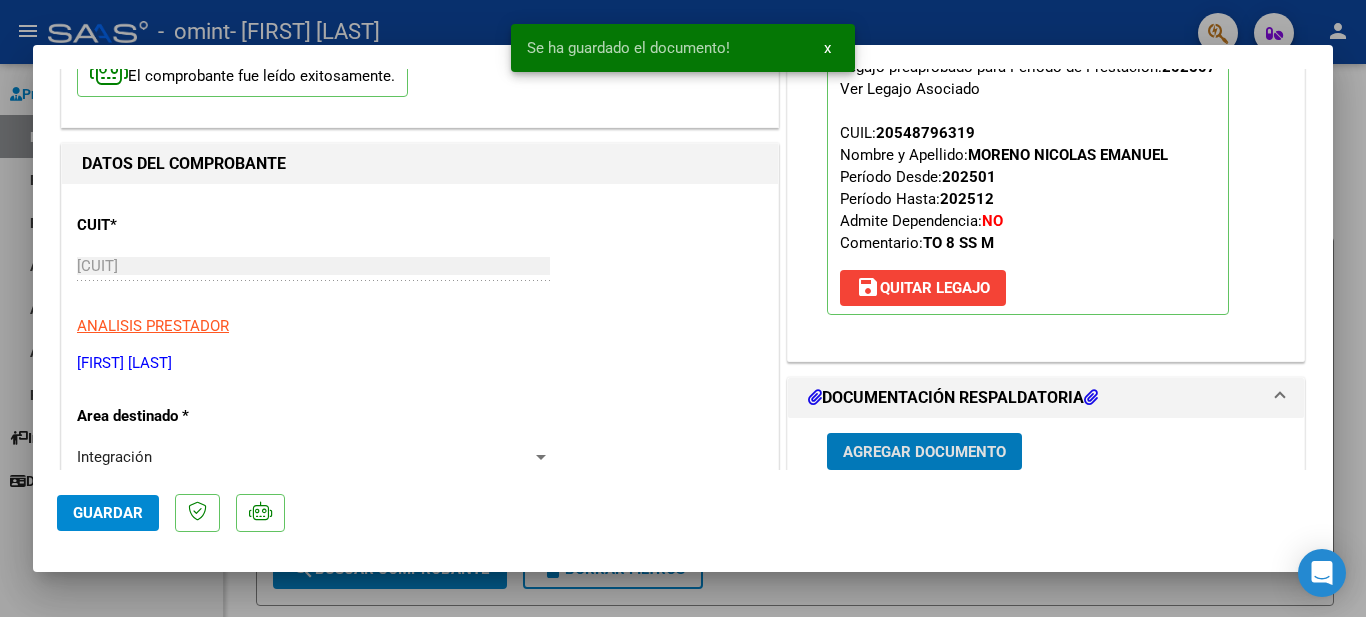 click on "Agregar Documento" at bounding box center (924, 452) 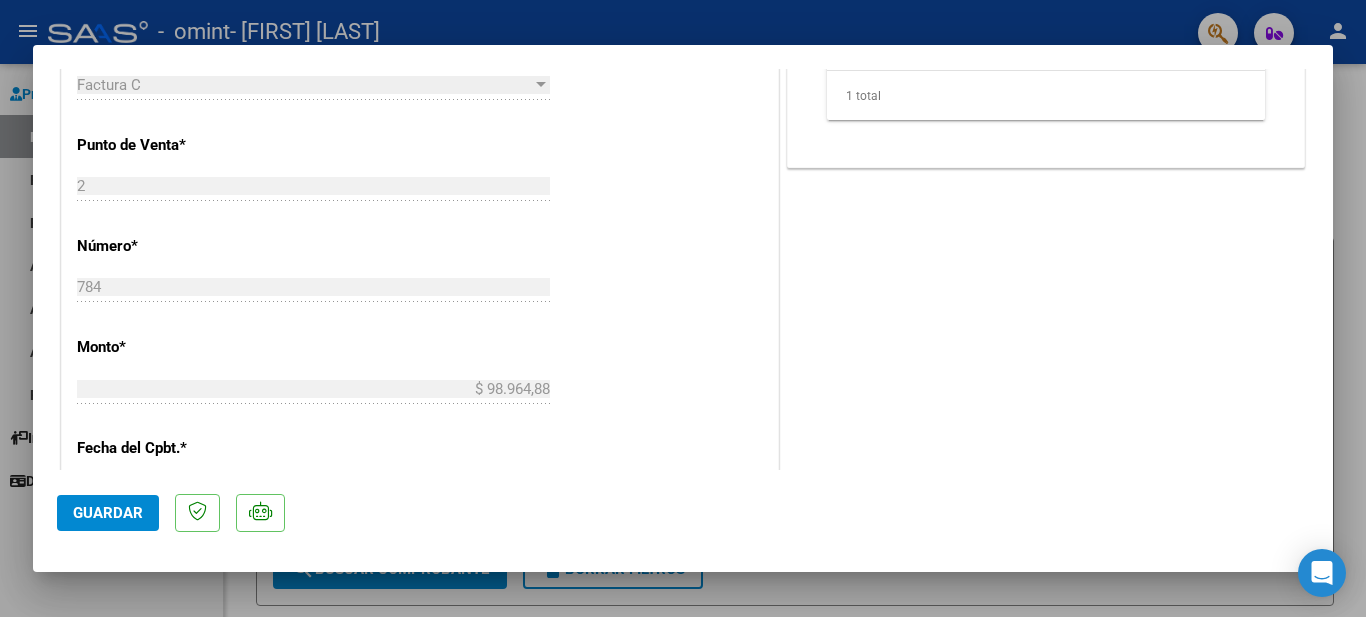 scroll, scrollTop: 340, scrollLeft: 0, axis: vertical 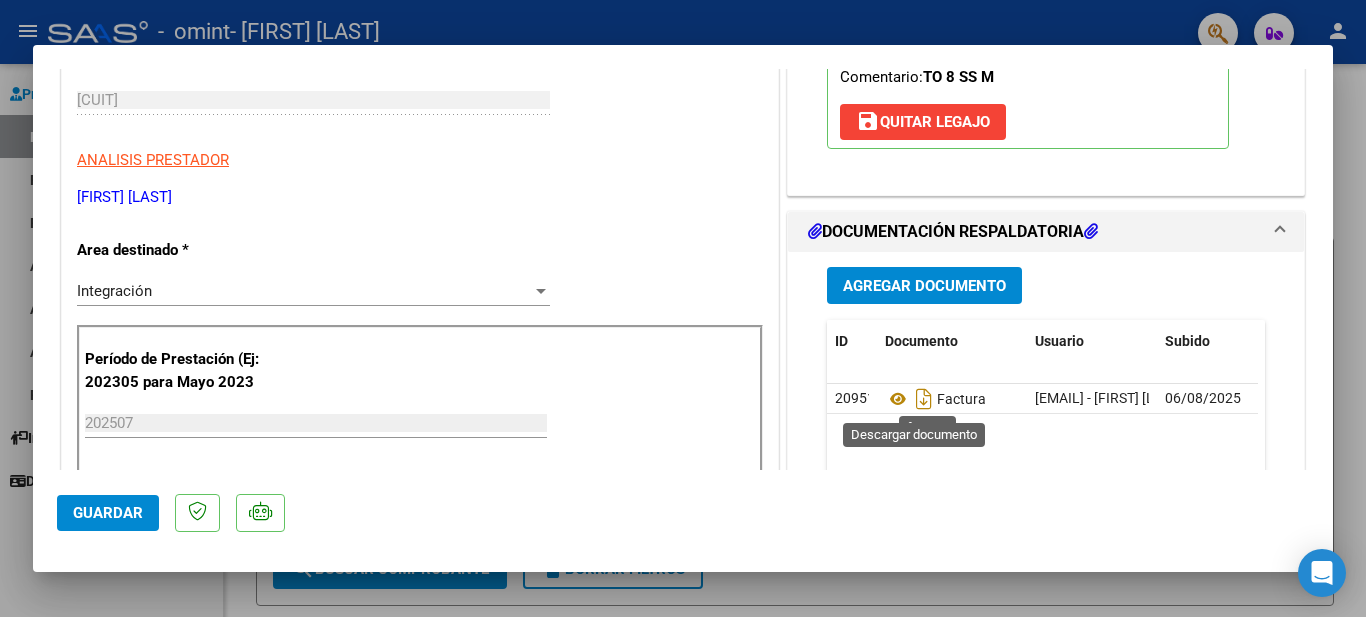click on "Agregar Documento" at bounding box center [924, 286] 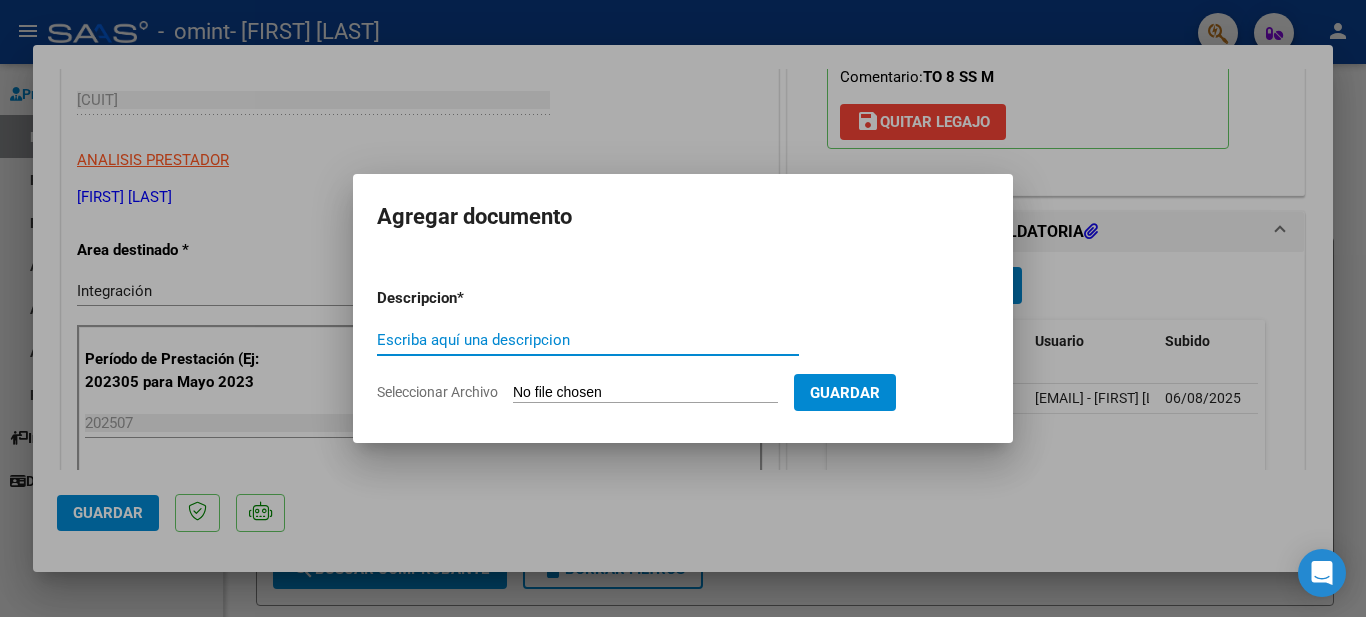 click on "Seleccionar Archivo" at bounding box center [645, 393] 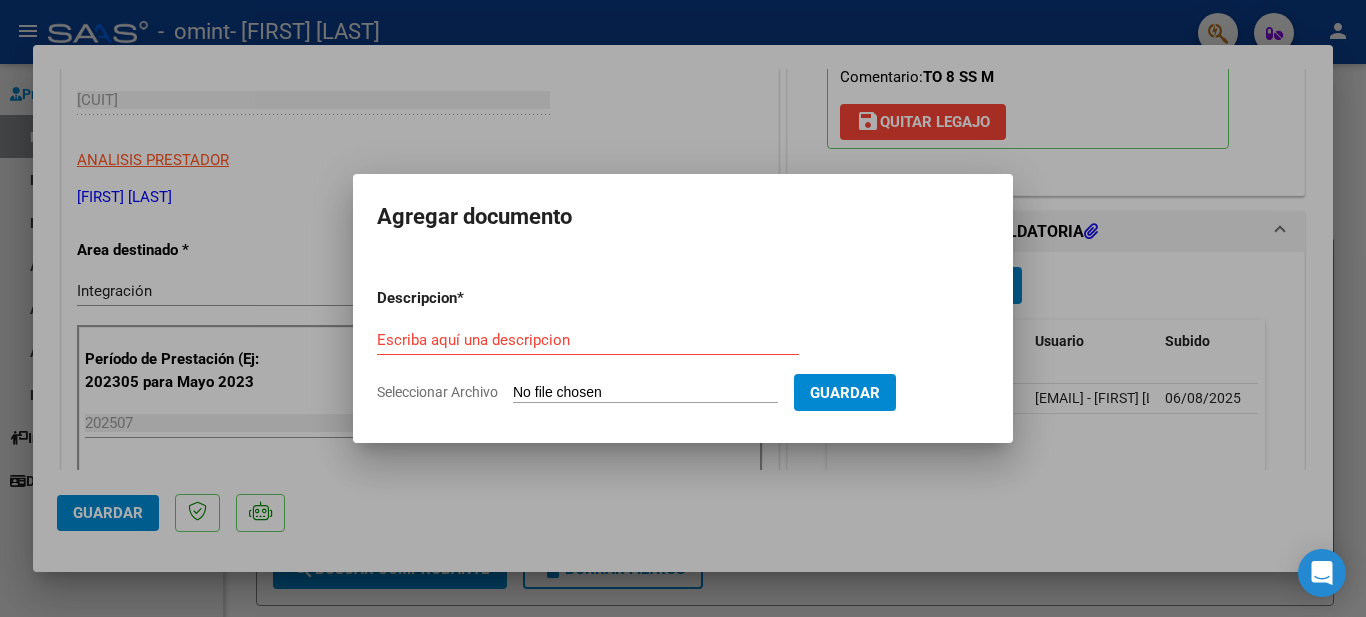 type on "C:\fakepath\[FILENAME]" 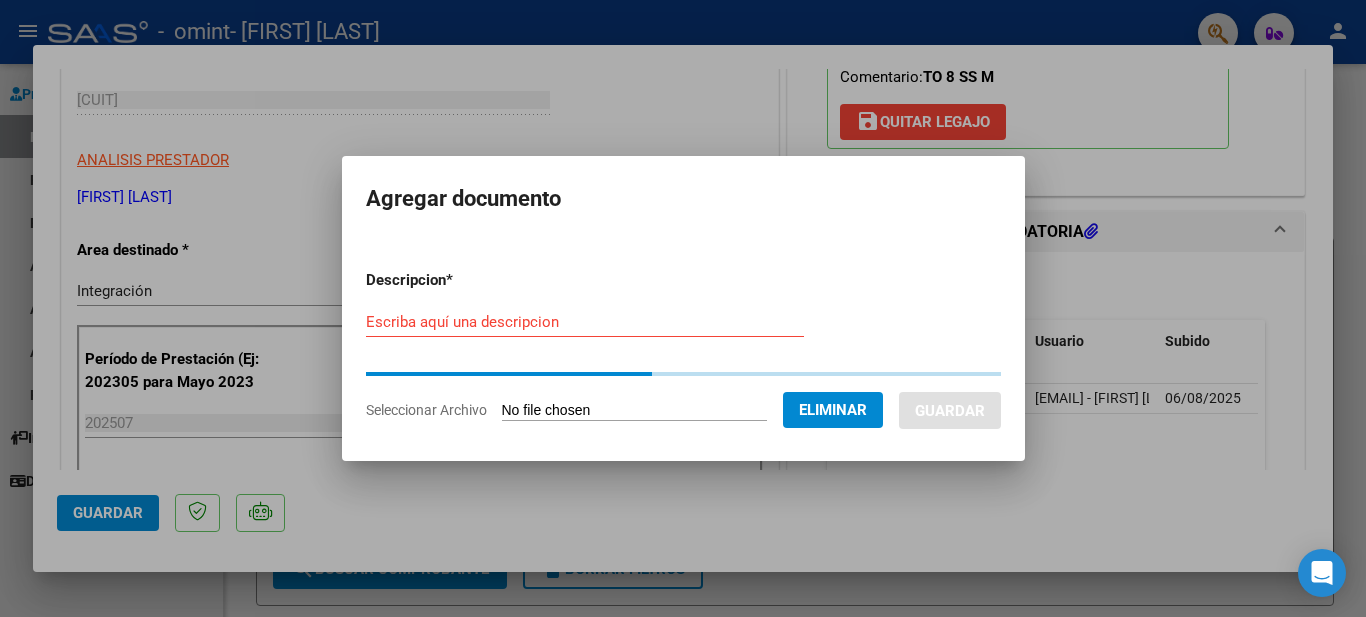 click on "Escriba aquí una descripcion" at bounding box center (585, 322) 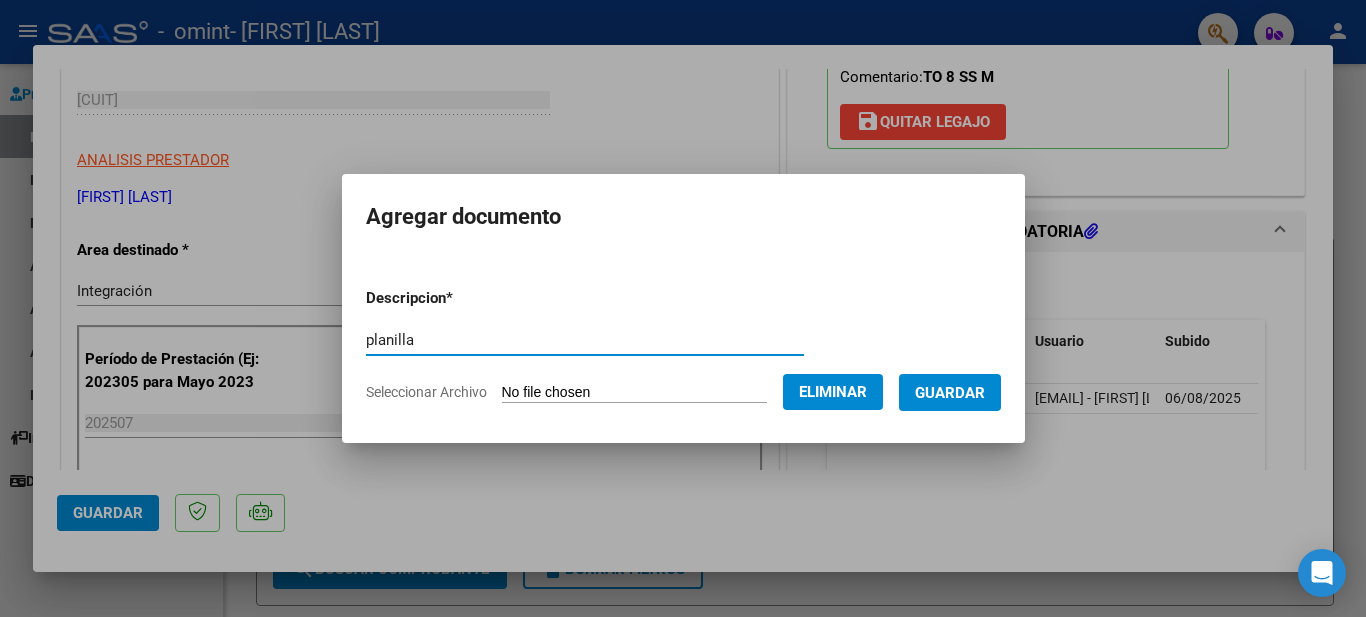 type on "planilla" 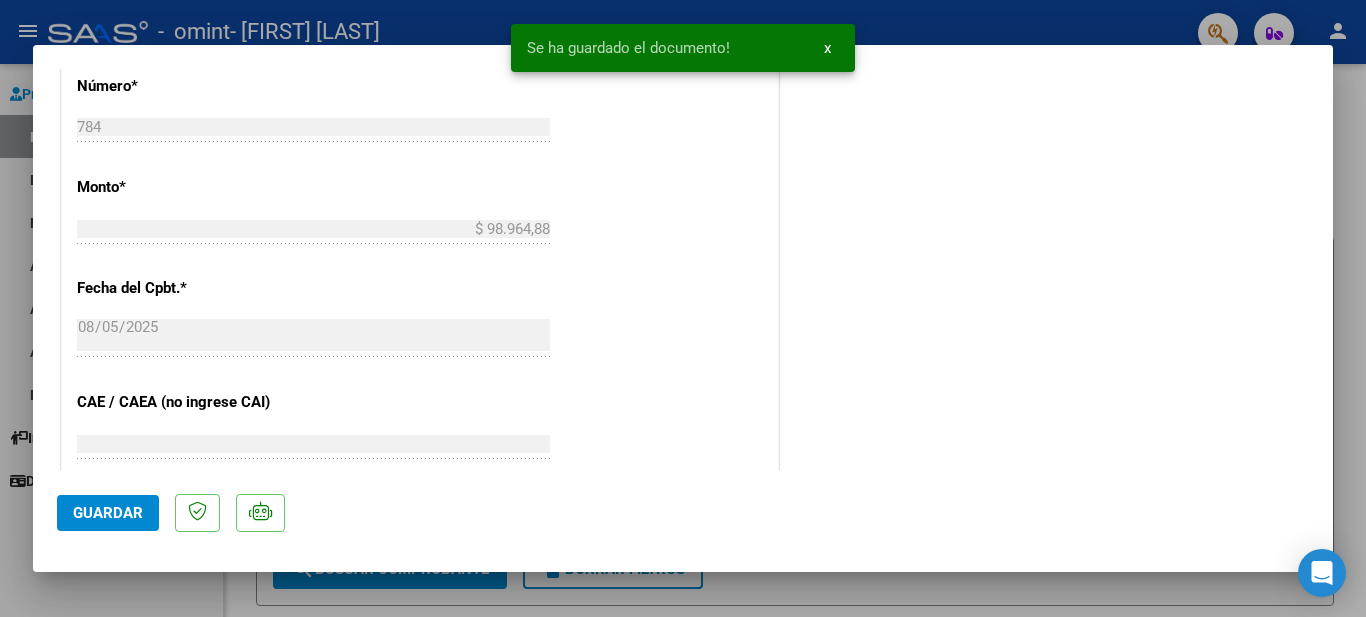 scroll, scrollTop: 0, scrollLeft: 0, axis: both 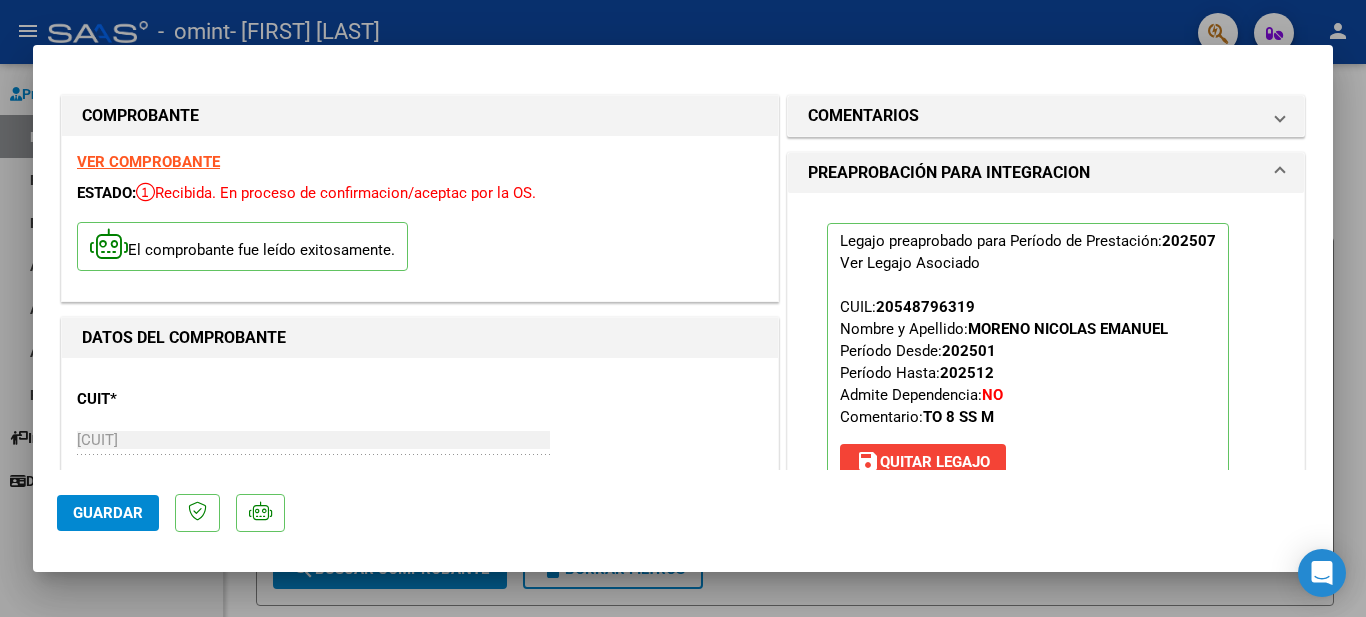 click on "Guardar" 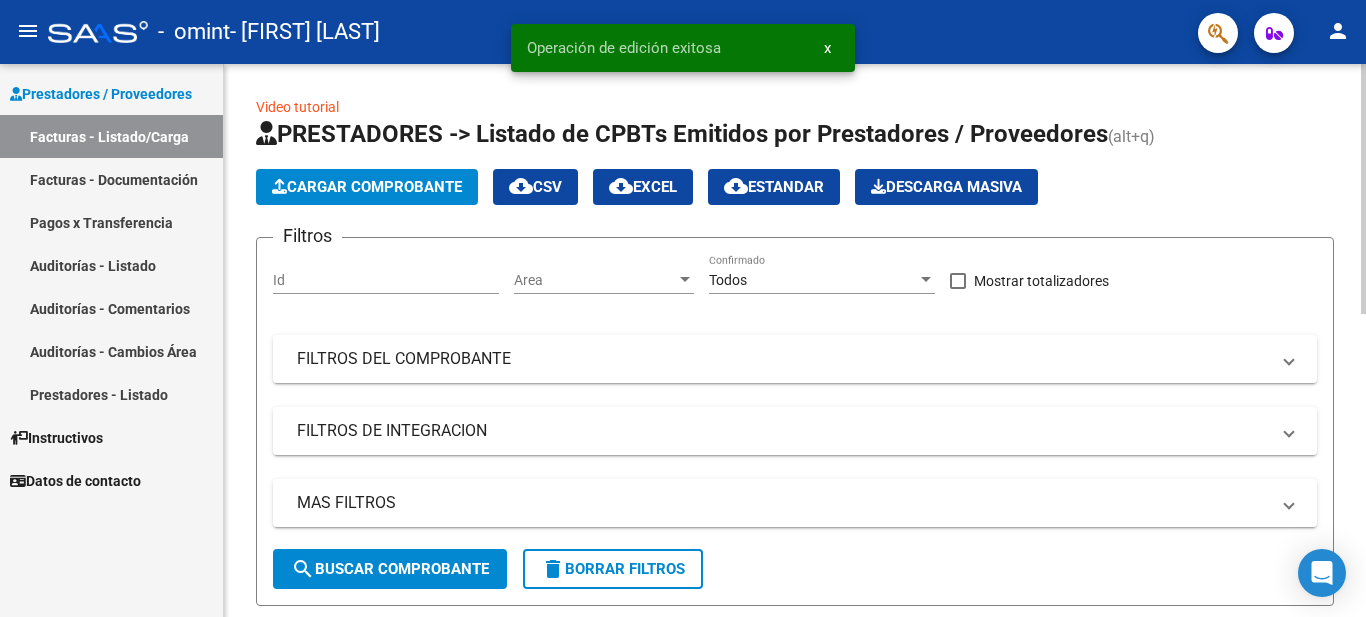 click on "Cargar Comprobante" 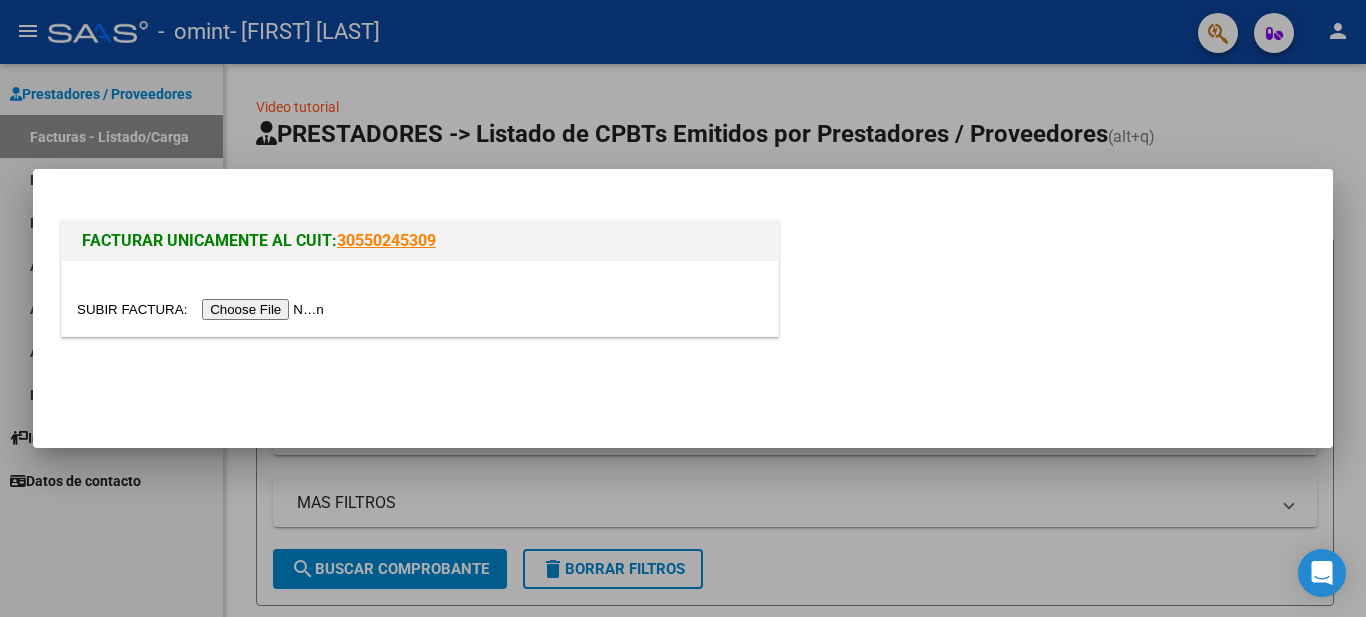 click at bounding box center [203, 309] 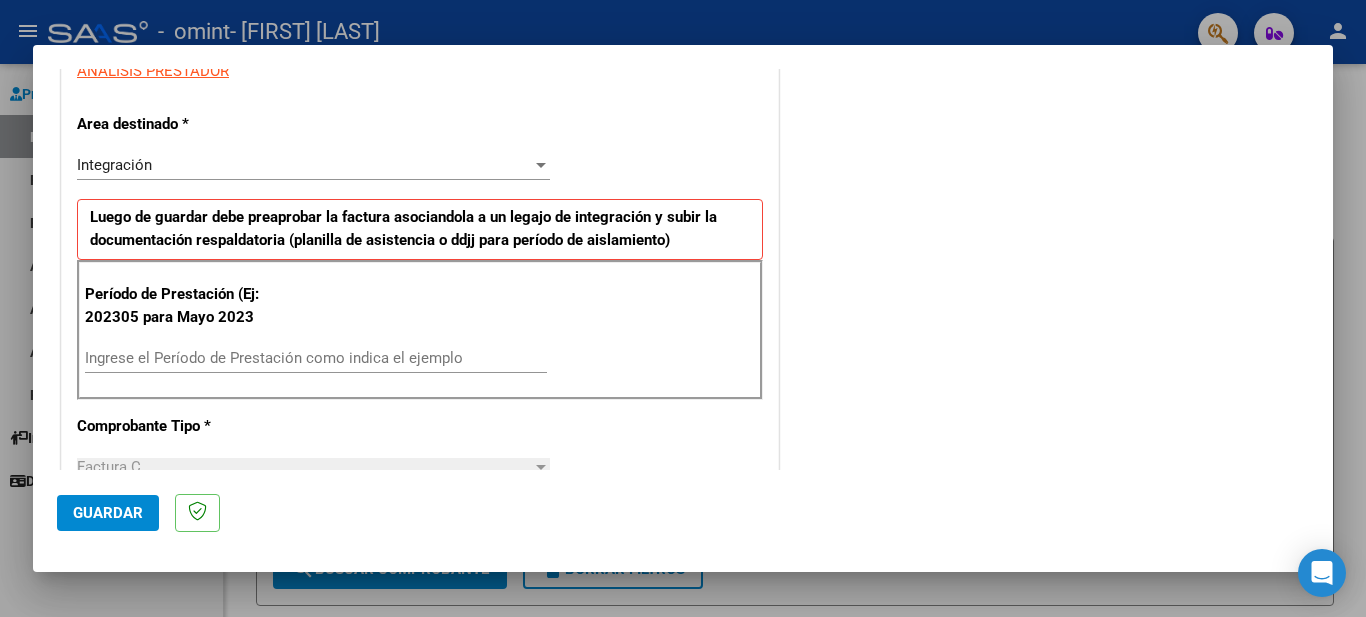 scroll, scrollTop: 400, scrollLeft: 0, axis: vertical 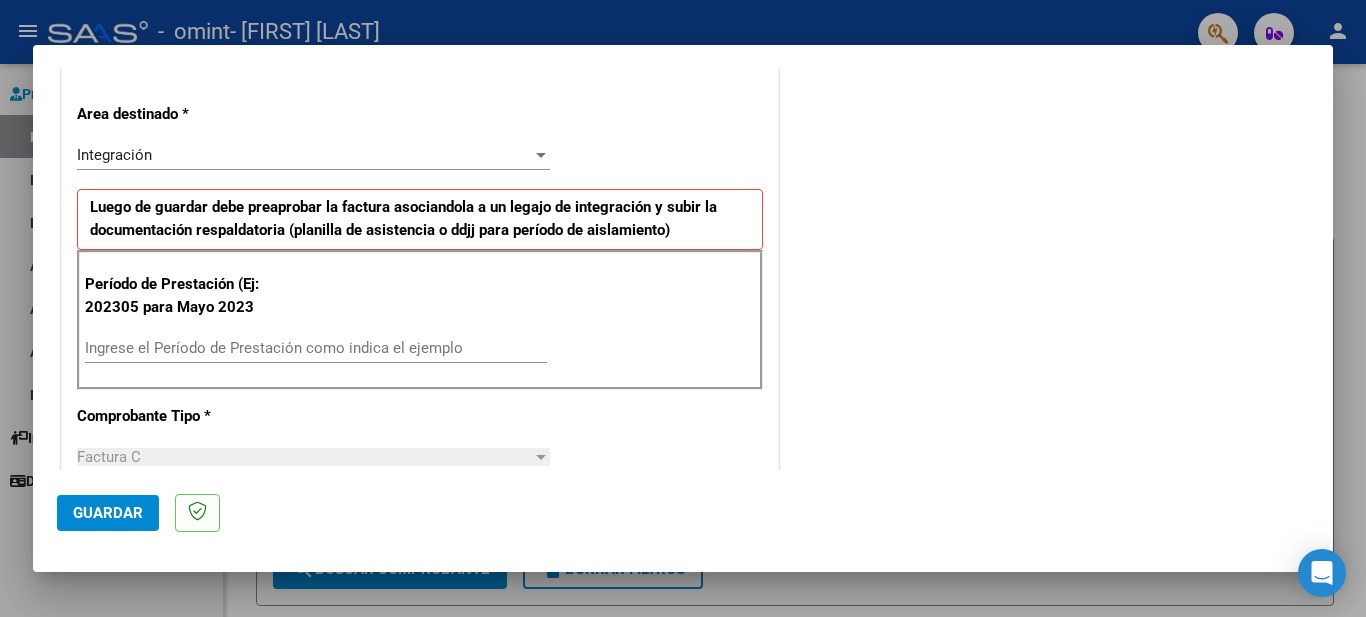 click on "Ingrese el Período de Prestación como indica el ejemplo" at bounding box center [316, 348] 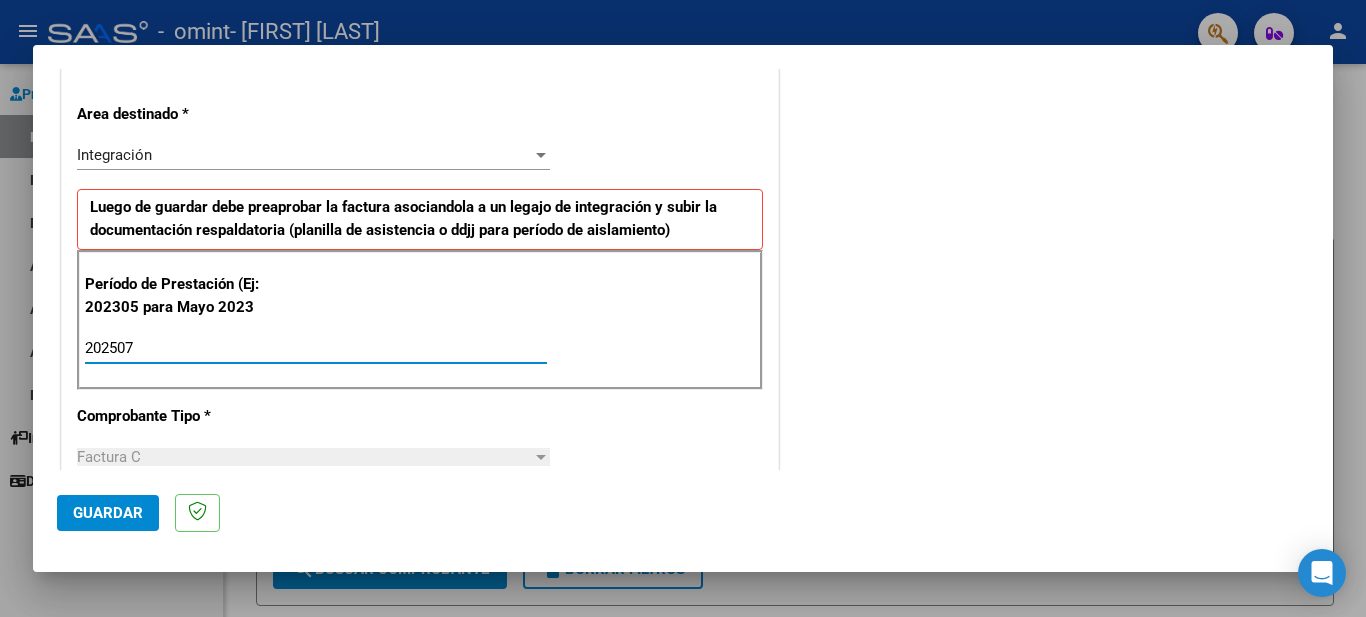 type on "202507" 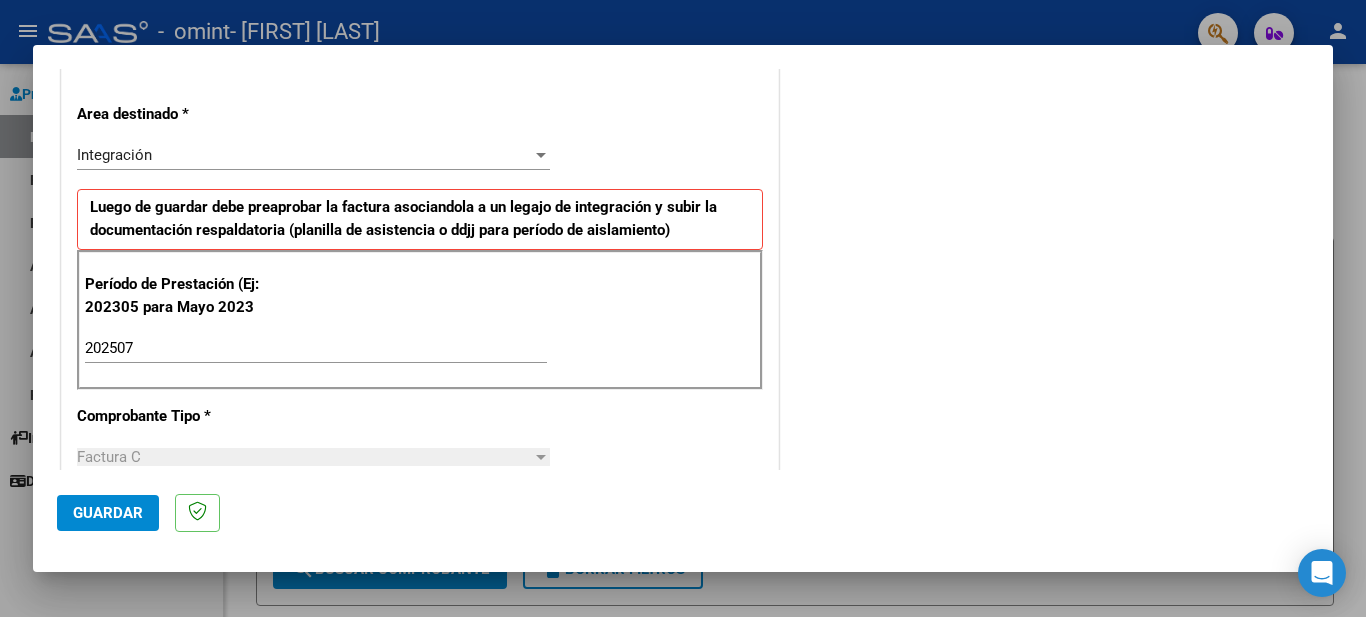 click on "CUIT * [CUIT] Ingresar CUIT ANALISIS PRESTADOR Area destinado * Integración Seleccionar Area Luego de guardar debe preaprobar la factura asociandola a un legajo de integración y subir la documentación respaldatoria (planilla de asistencia o ddjj para período de aislamiento) Período de Prestación (Ej: 202305 para Mayo 2023 202507 Ingrese el Período de Prestación como indica el ejemplo Comprobante Tipo * Factura C Seleccionar Tipo Punto de Venta * 2 Ingresar el Nro. Número * 785 Ingresar el Nro. Monto * $ 49.482,44 Ingresar el monto Fecha del Cpbt. * 2025-08-05 Ingresar la fecha CAE / CAEA (no ingrese CAI) [CAE] Ingresar el CAE o CAEA (no ingrese CAI) Fecha de Vencimiento Ingresar la fecha Ref. Externa Ingresar la ref. N° Liquidación Ingresar el N° Liquidación" at bounding box center (420, 652) 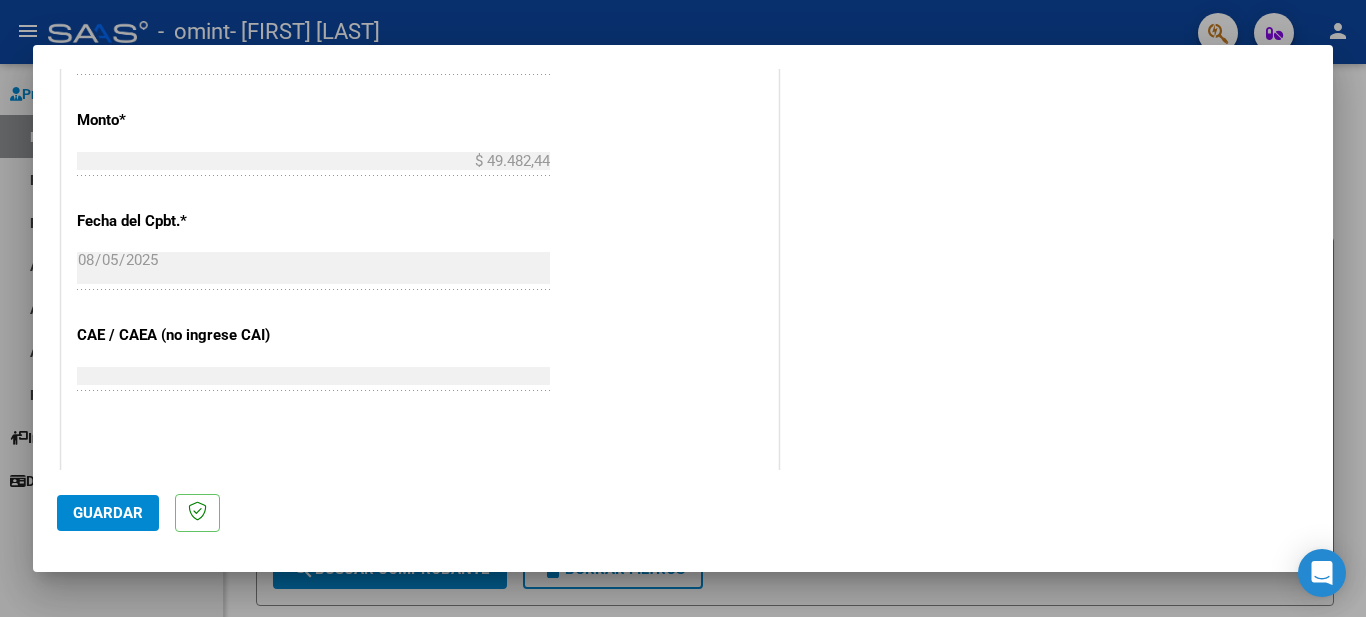 scroll, scrollTop: 1167, scrollLeft: 0, axis: vertical 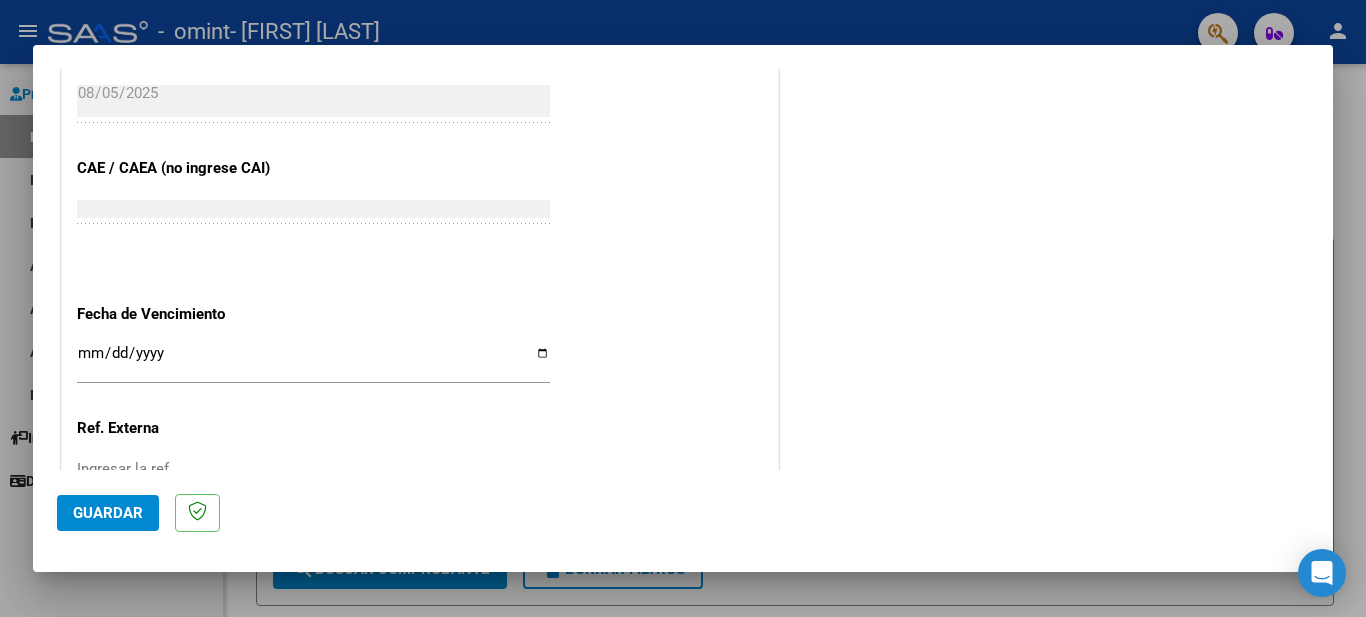 click on "Ingresar la fecha" at bounding box center (313, 361) 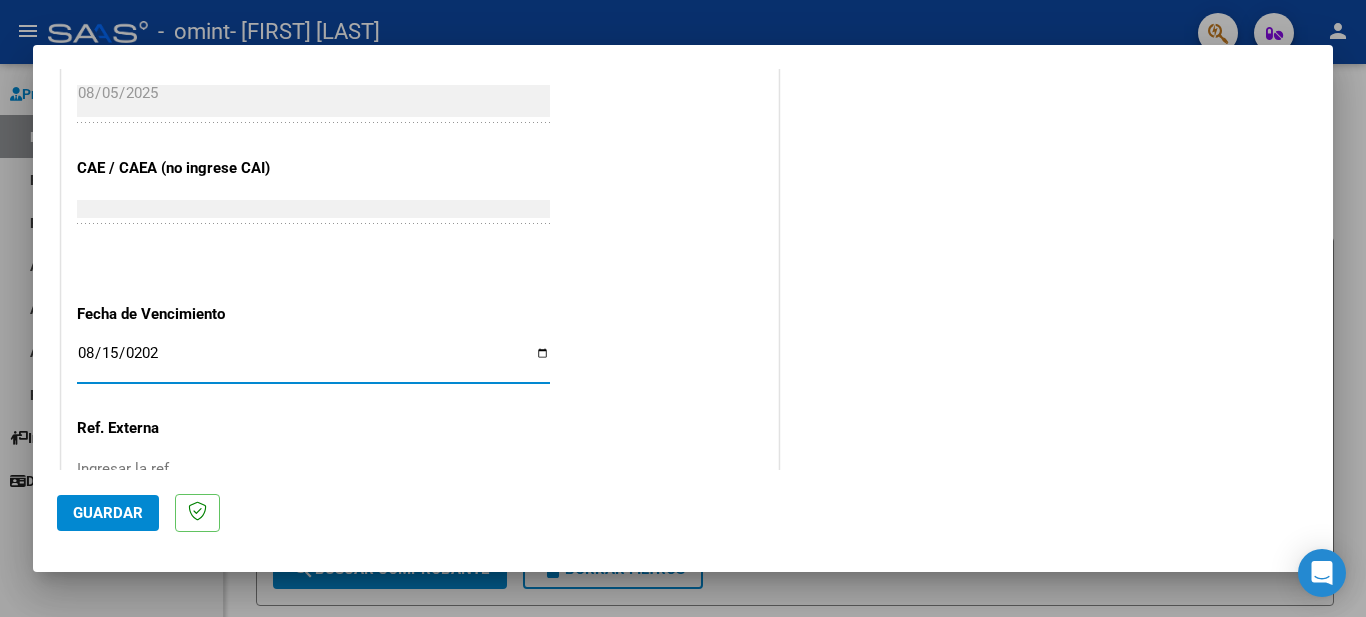 type on "2025-08-15" 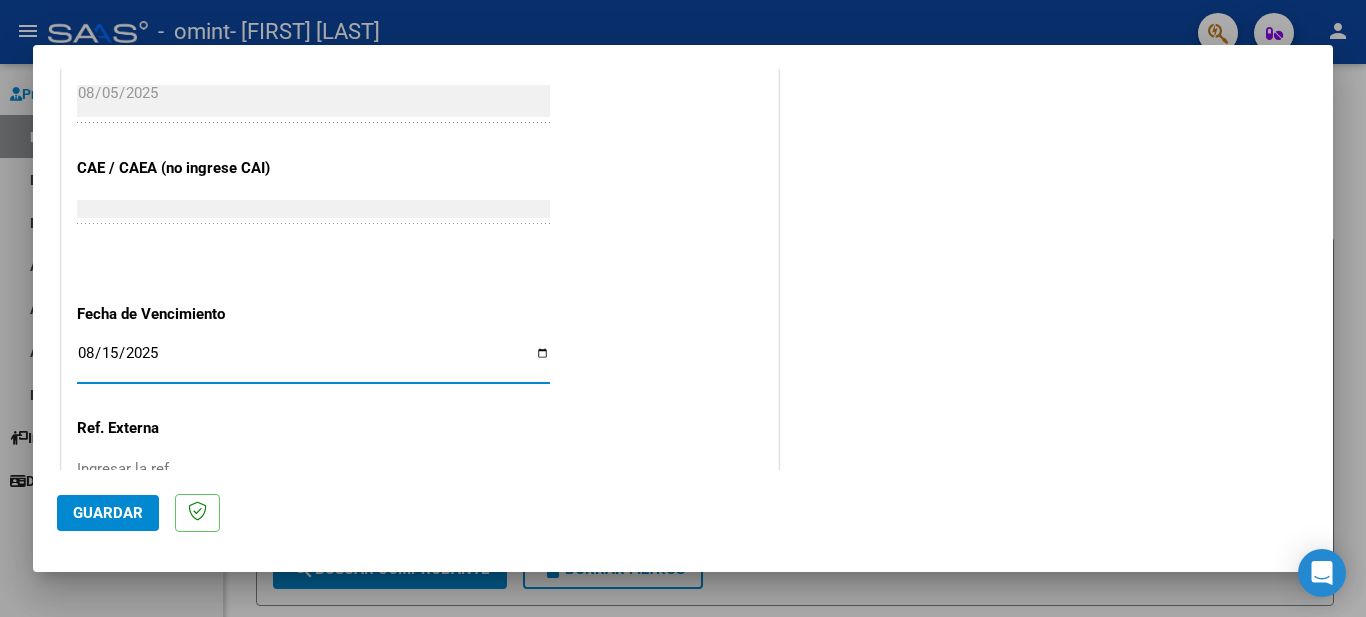 click on "Ingresar la ref." 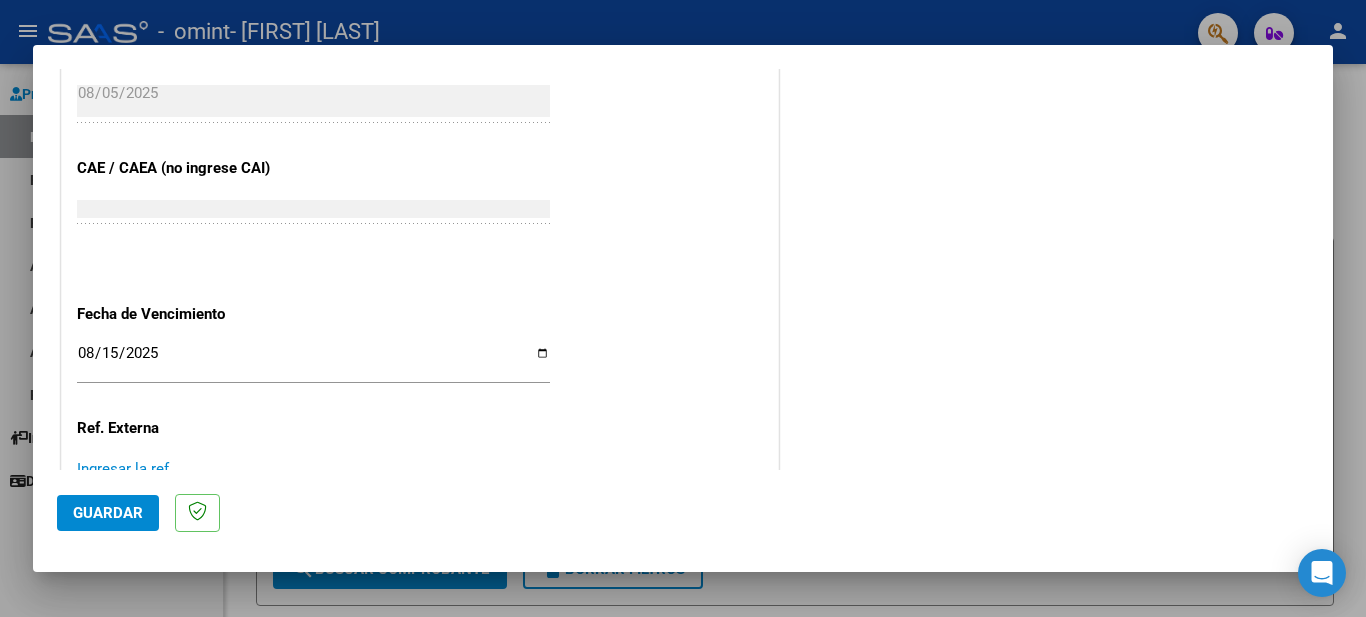 scroll, scrollTop: 1175, scrollLeft: 0, axis: vertical 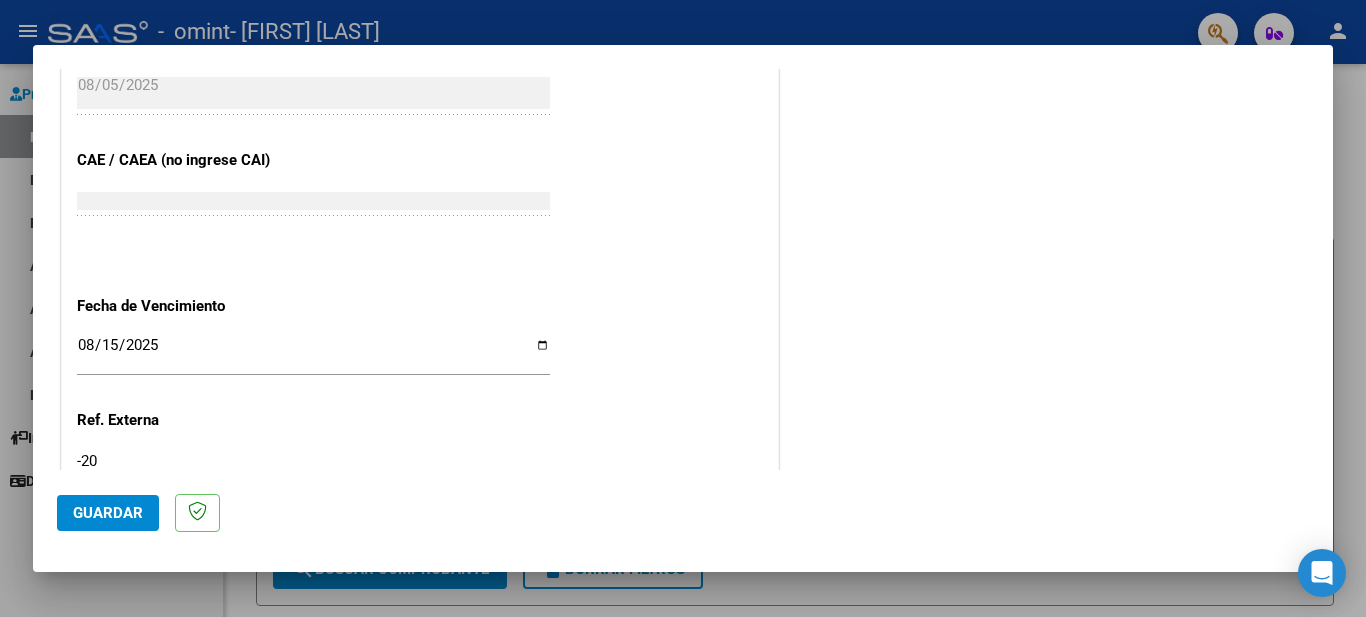 type on "-2" 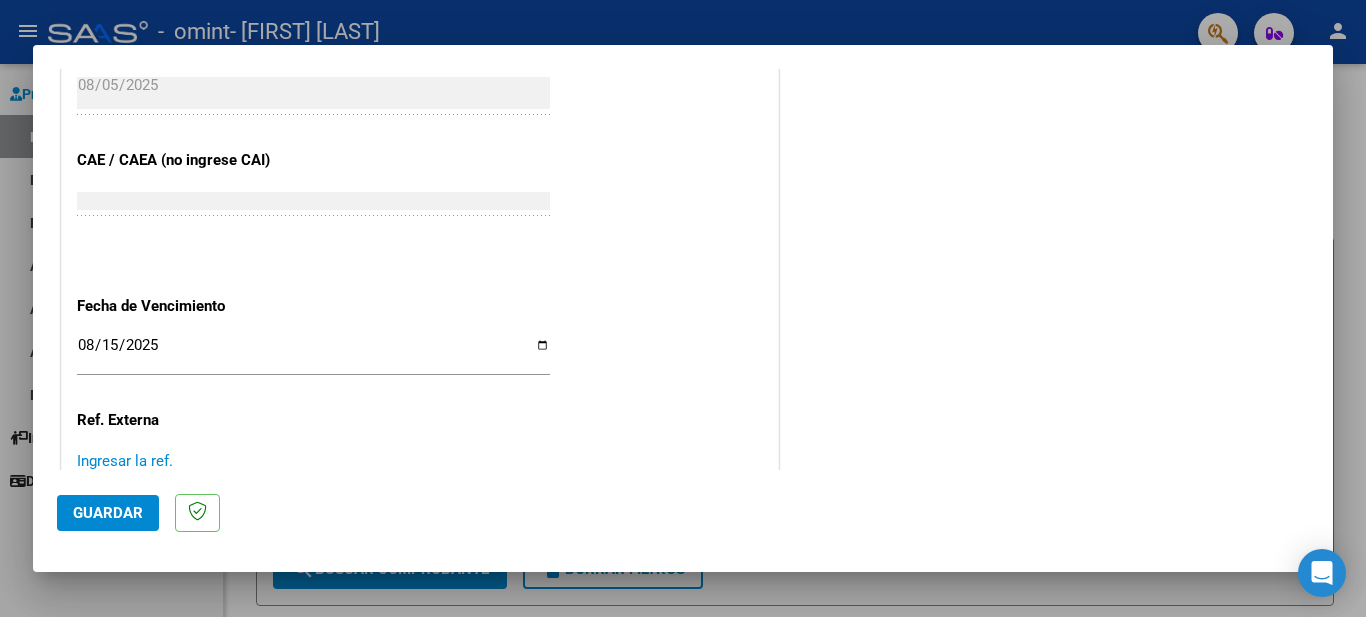 type 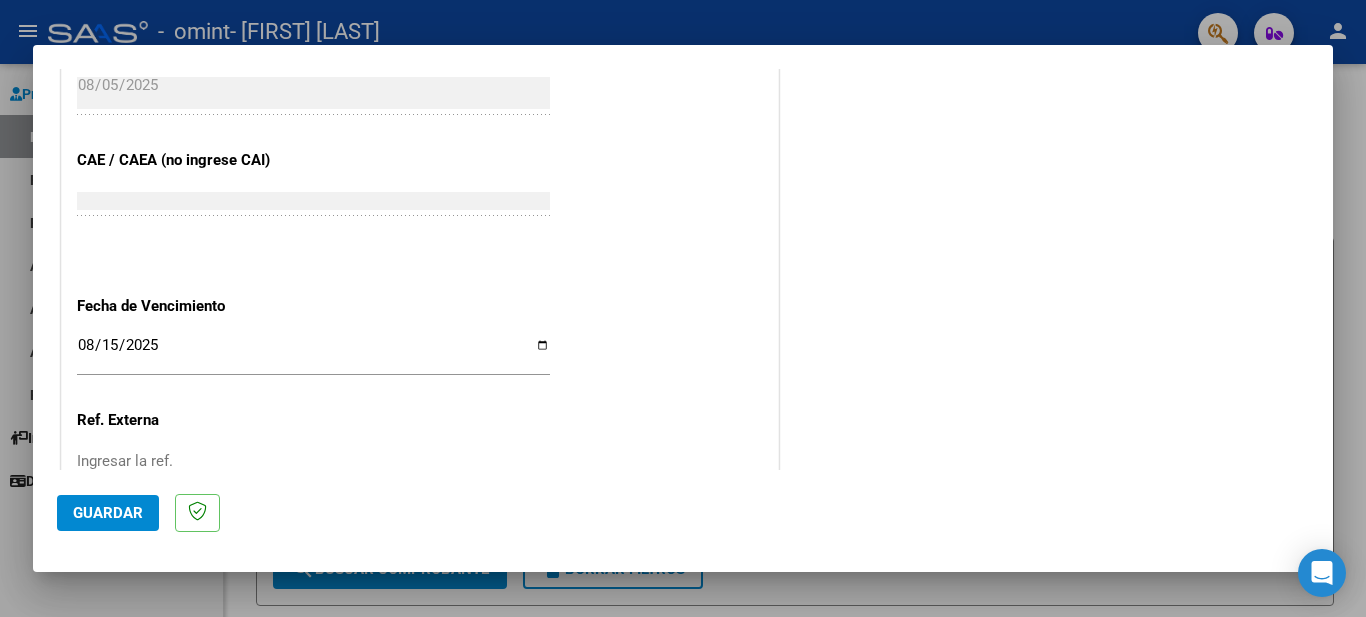 click on "Guardar" 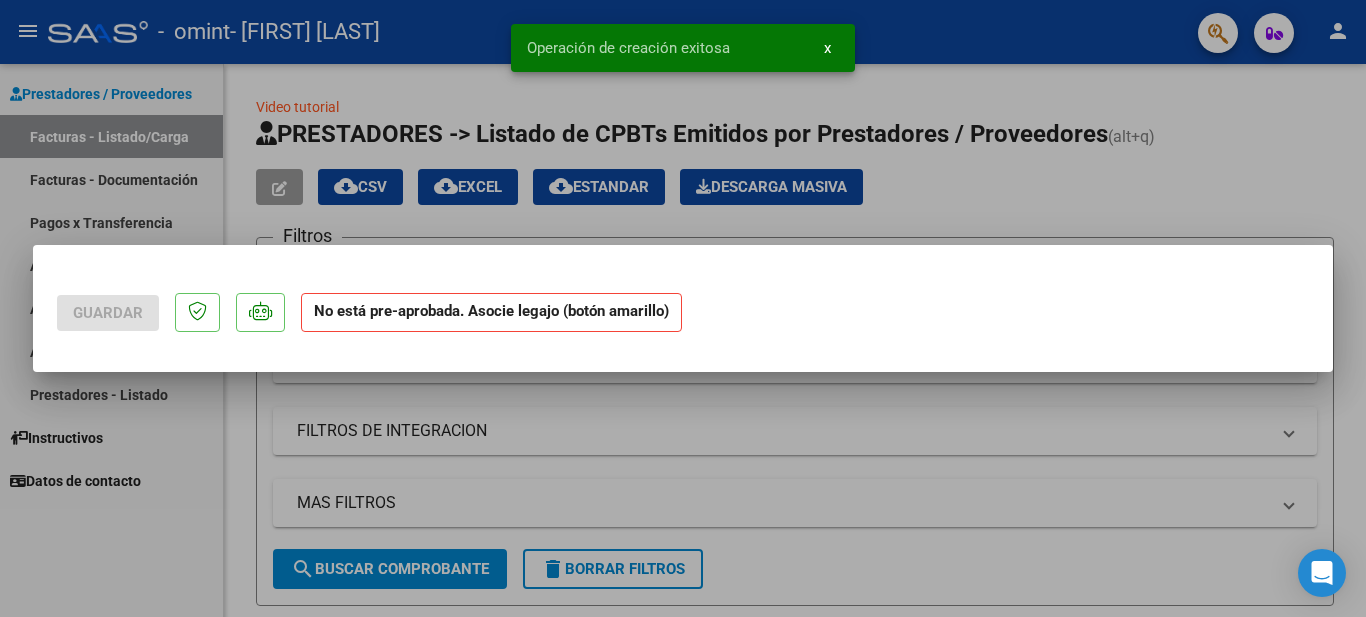 scroll, scrollTop: 0, scrollLeft: 0, axis: both 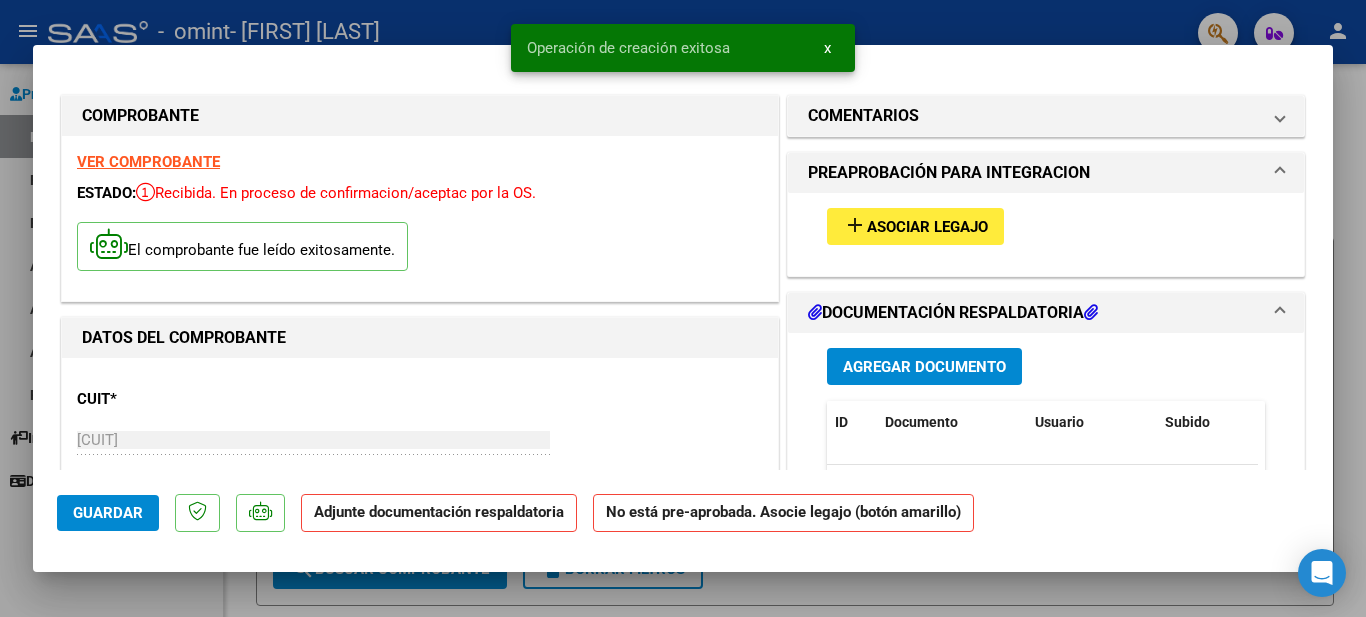 click on "add Asociar Legajo" at bounding box center [915, 226] 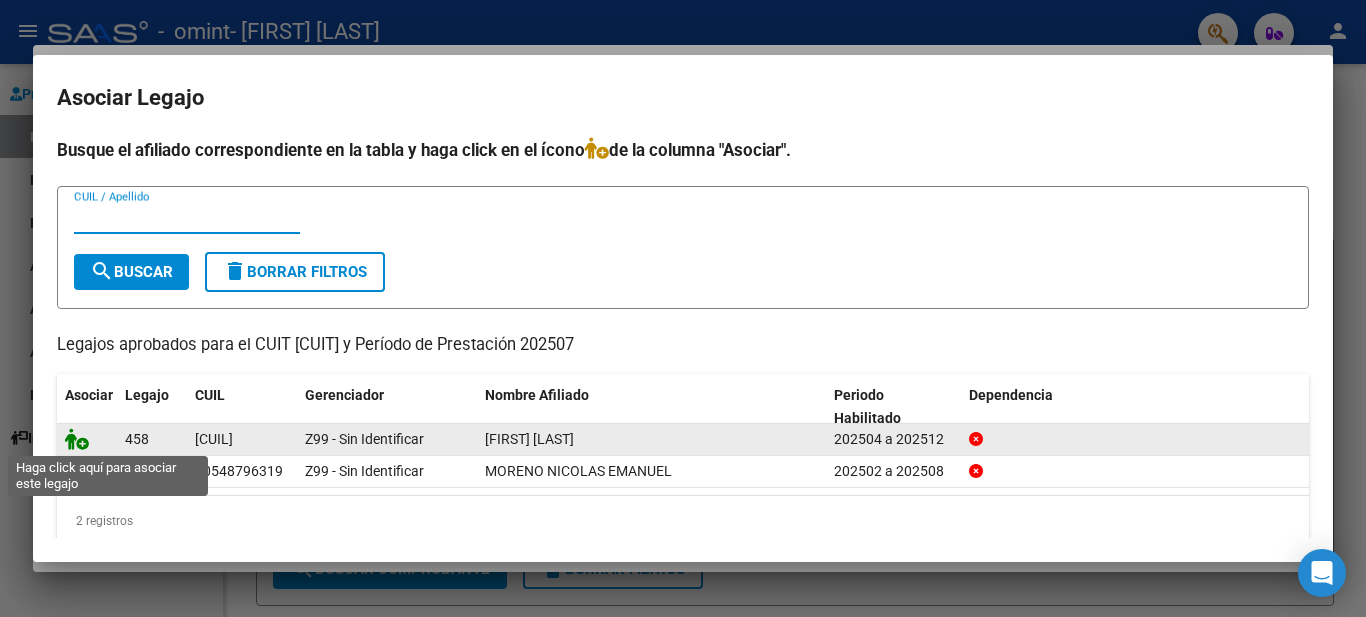 click 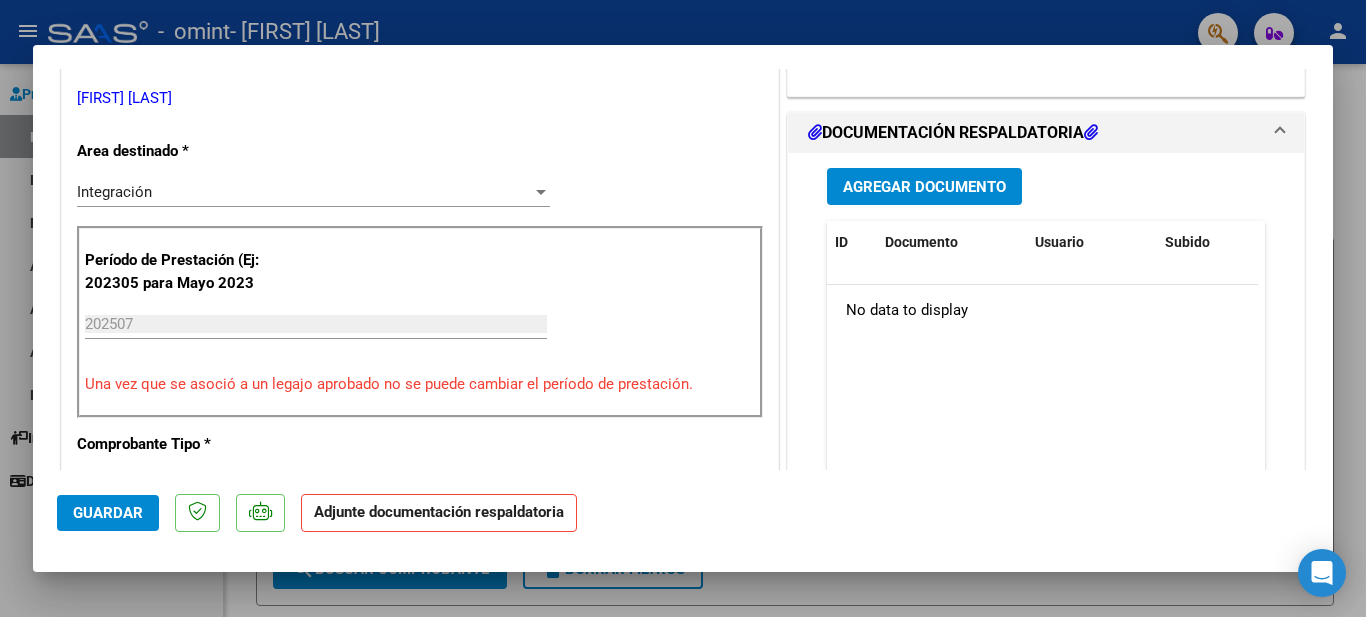 scroll, scrollTop: 500, scrollLeft: 0, axis: vertical 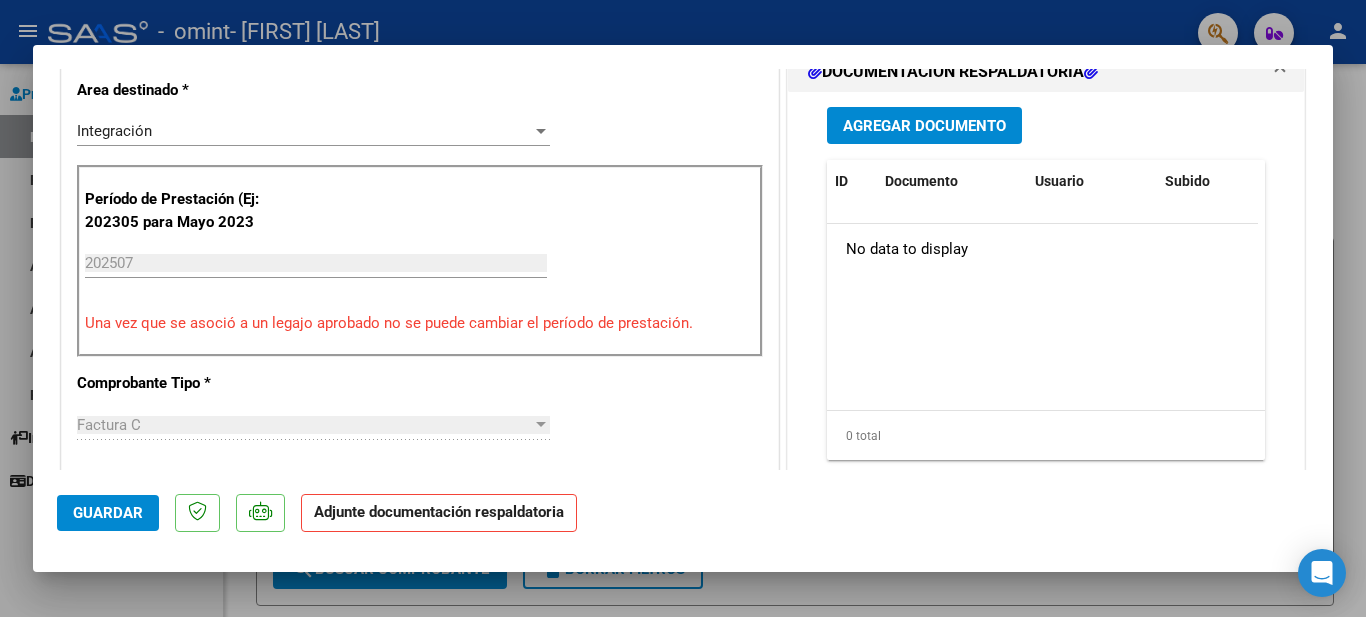 click on "Agregar Documento" at bounding box center (924, 126) 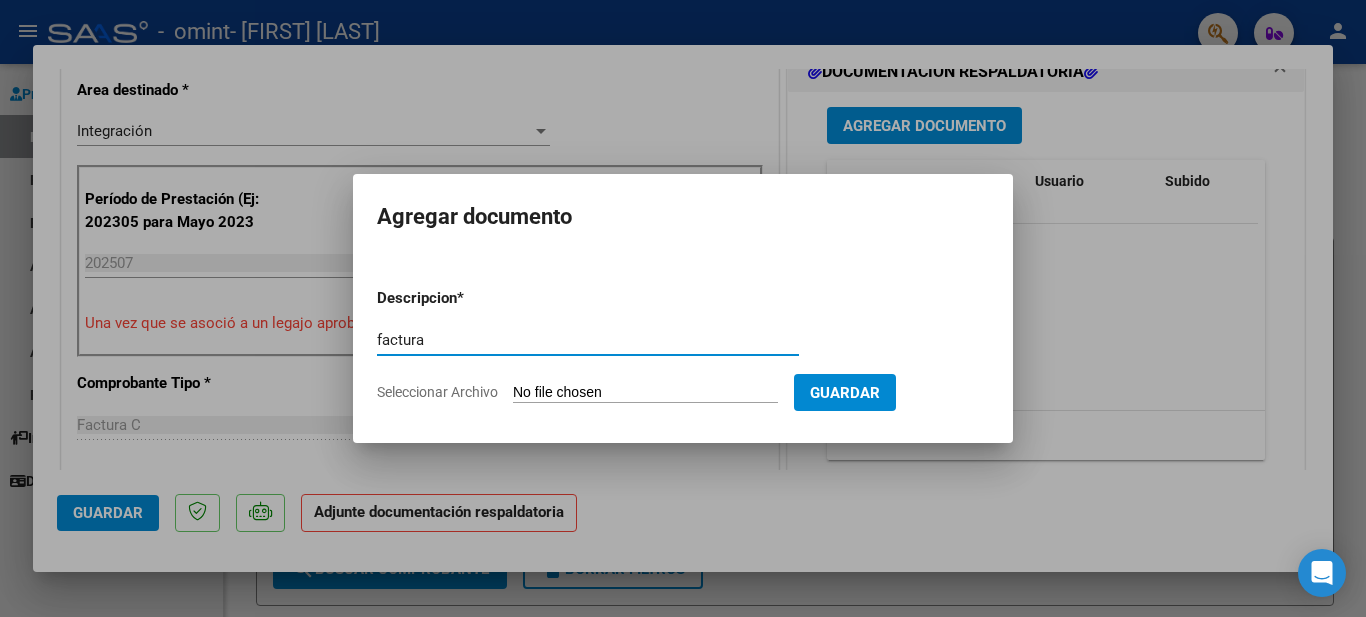 type on "factura" 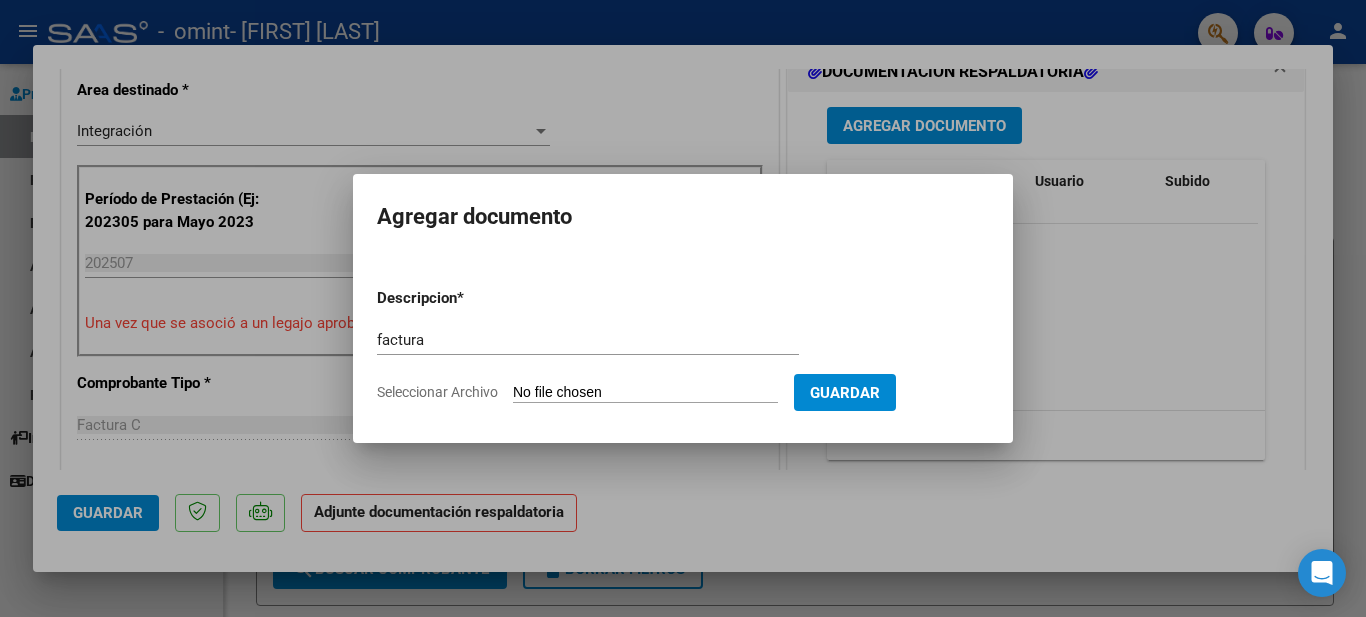 type on "C:\fakepath\[FILENAME]" 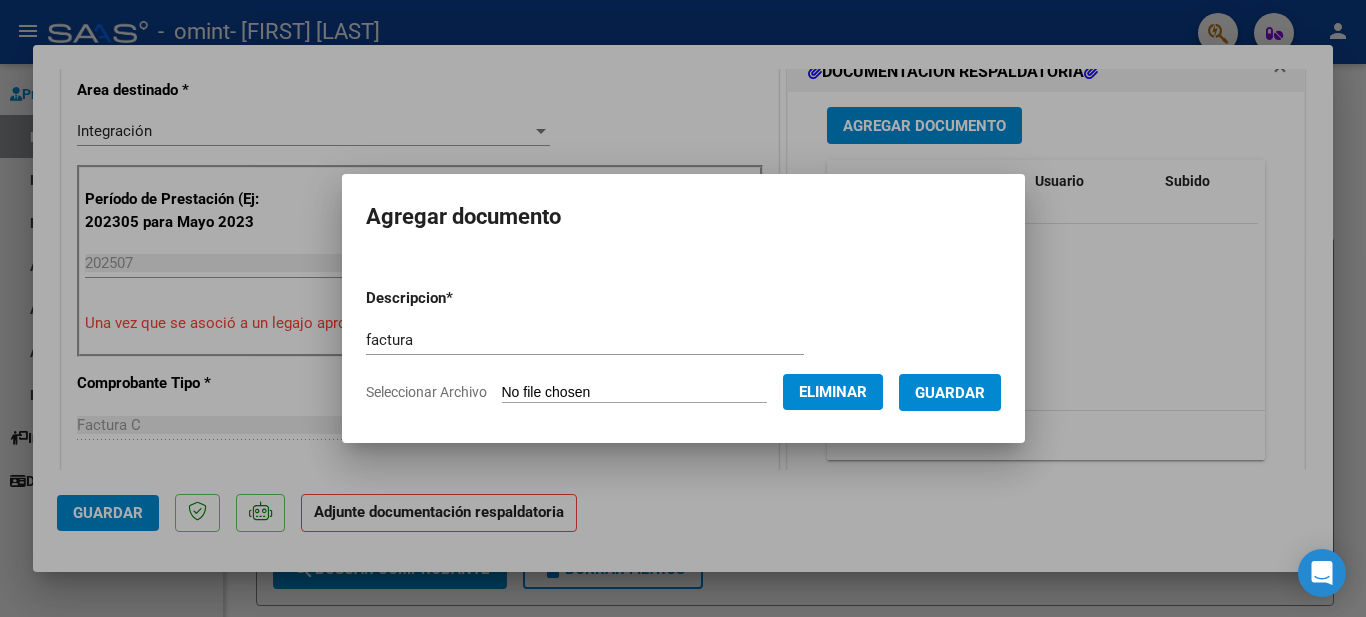 click on "Guardar" at bounding box center (950, 393) 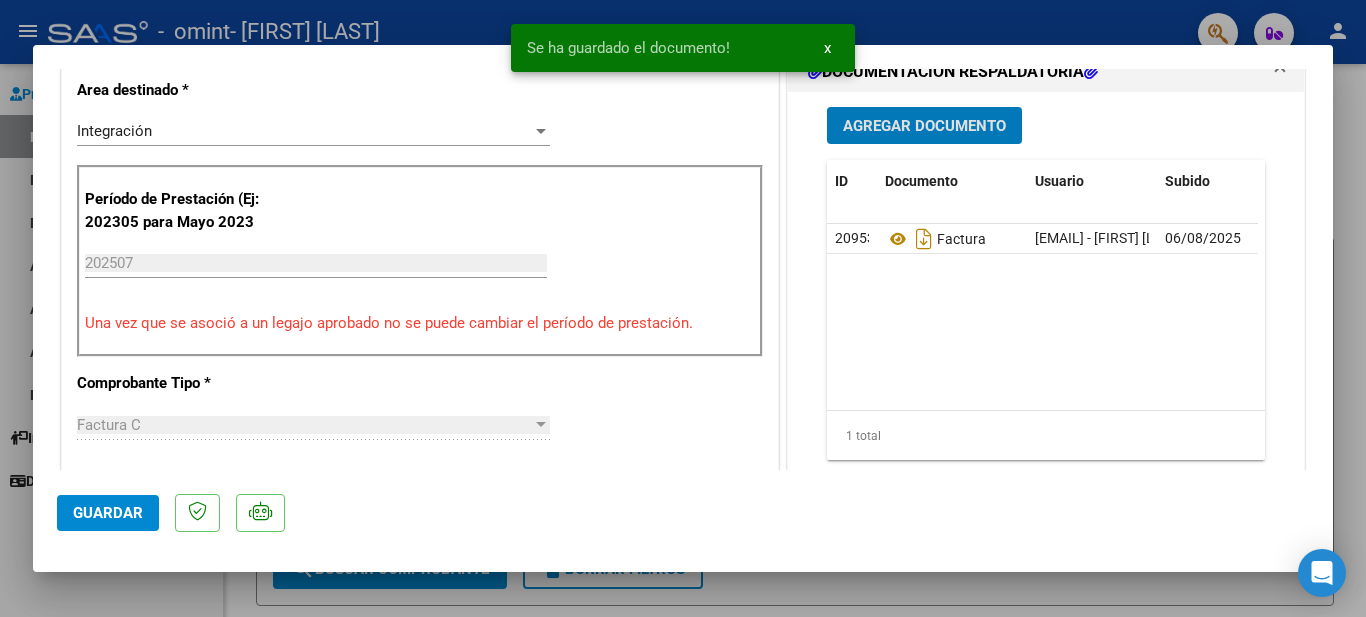 click on "Agregar Documento ID Documento Usuario Subido Acción 20953 Factura [EMAIL] - [FIRST] [LAST] 06/08/2025 1 total 1" at bounding box center (1046, 291) 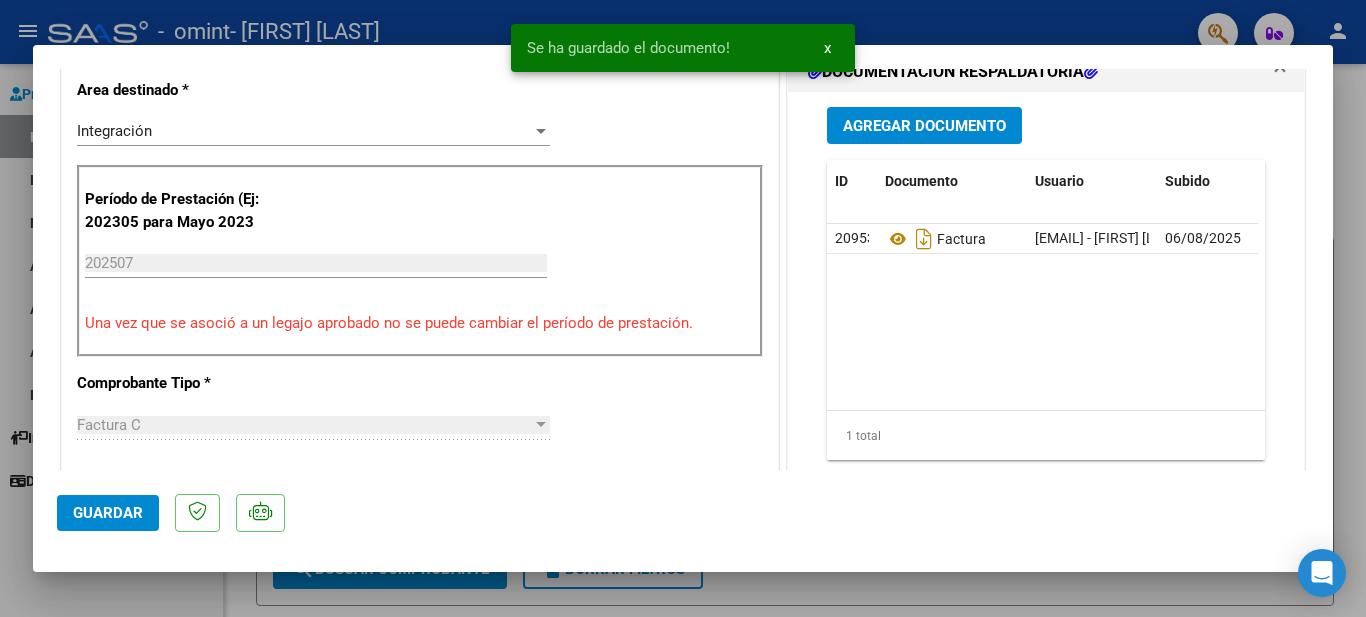 click on "Agregar Documento" at bounding box center [924, 126] 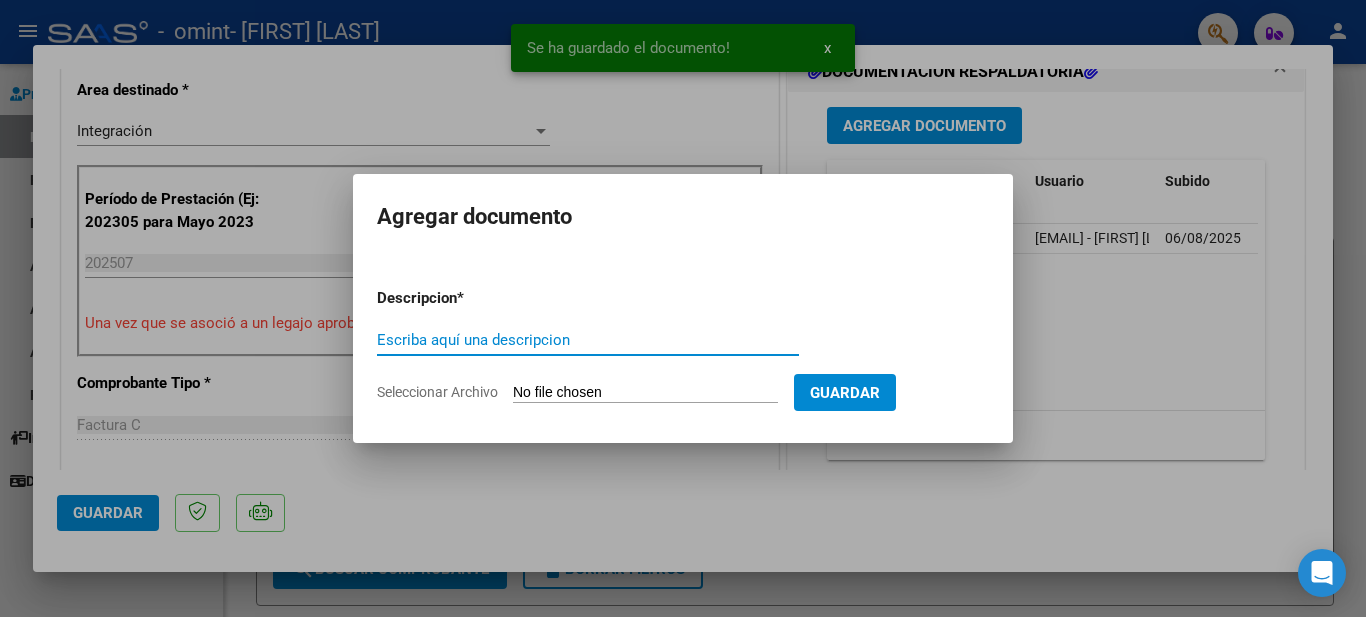 click on "Escriba aquí una descripcion" at bounding box center (588, 340) 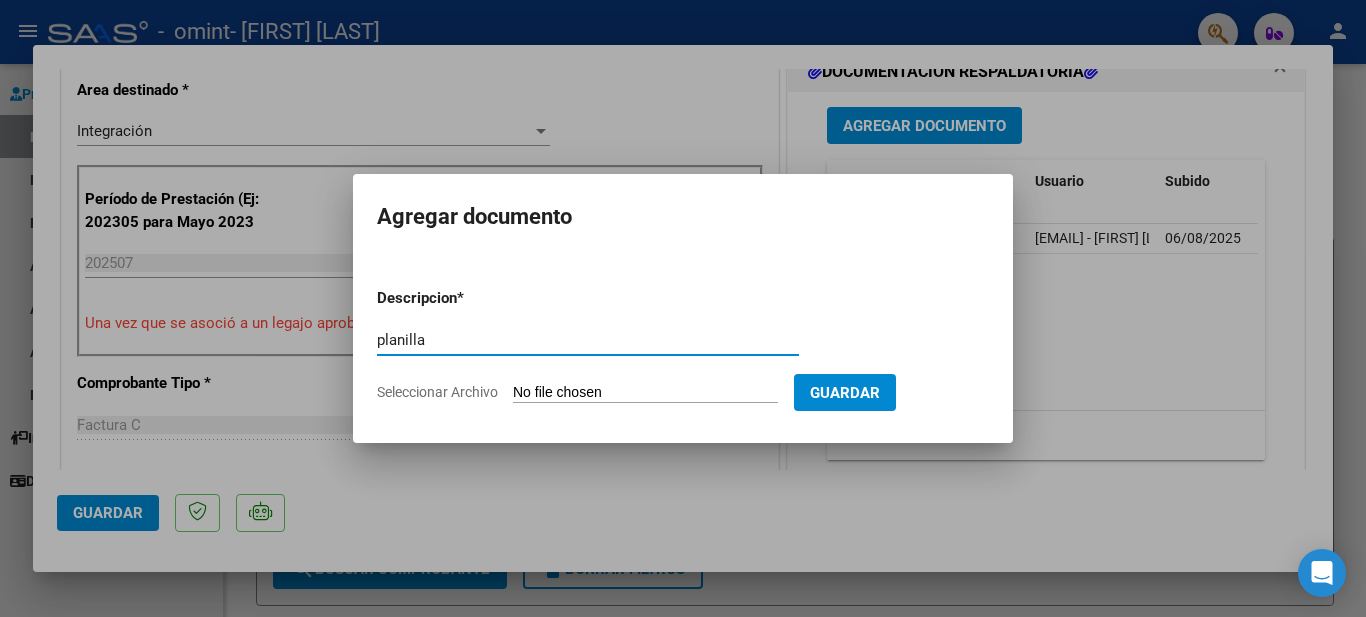 type on "planilla" 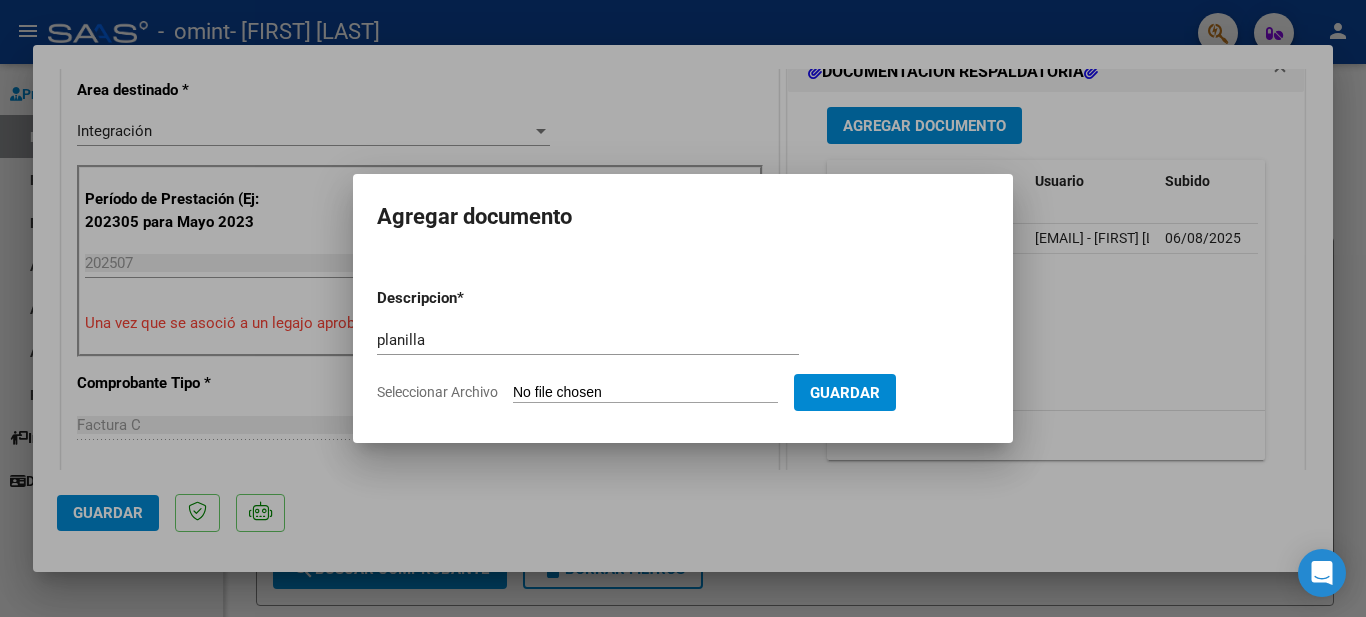 type on "C:\fakepath\[FILENAME]" 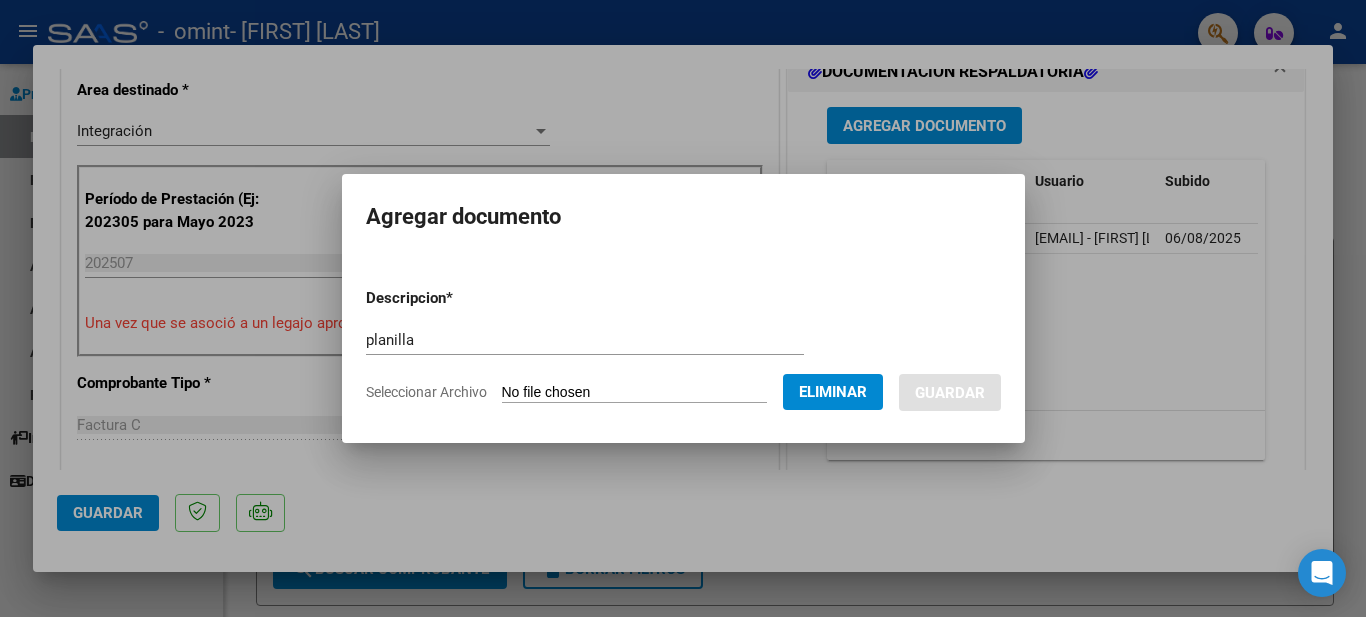 click on "planilla" at bounding box center [585, 340] 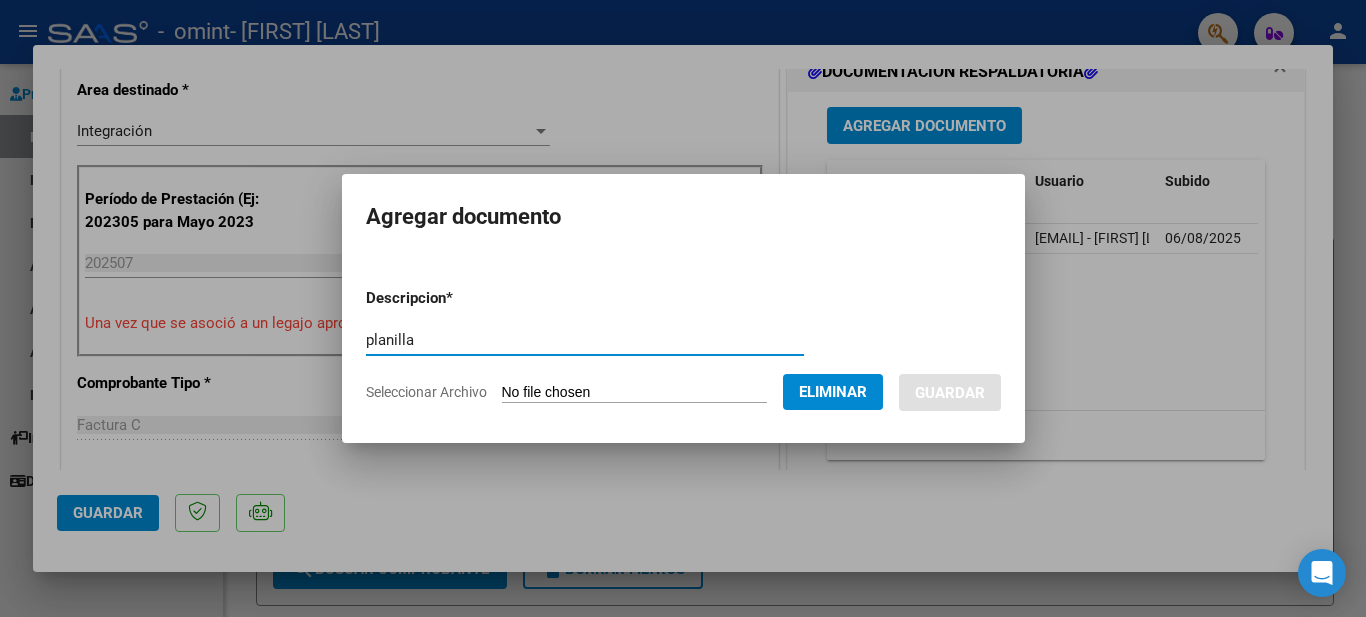 click on "Eliminar" 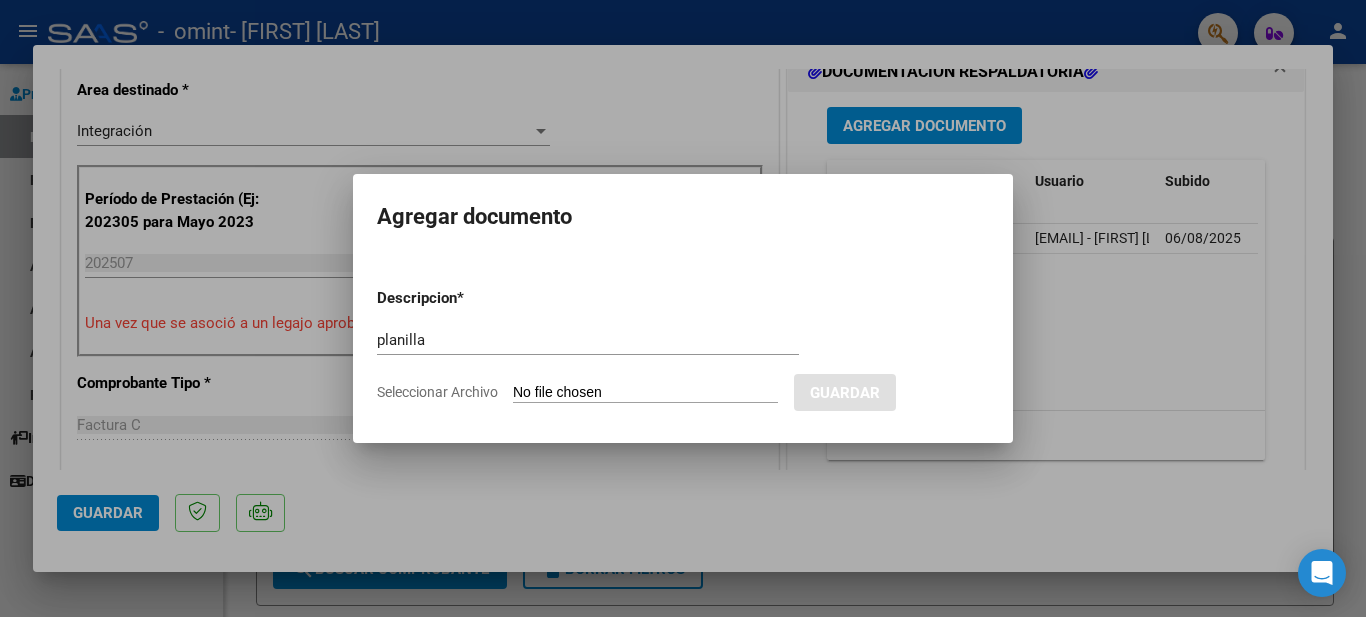 click on "Seleccionar Archivo" at bounding box center [645, 393] 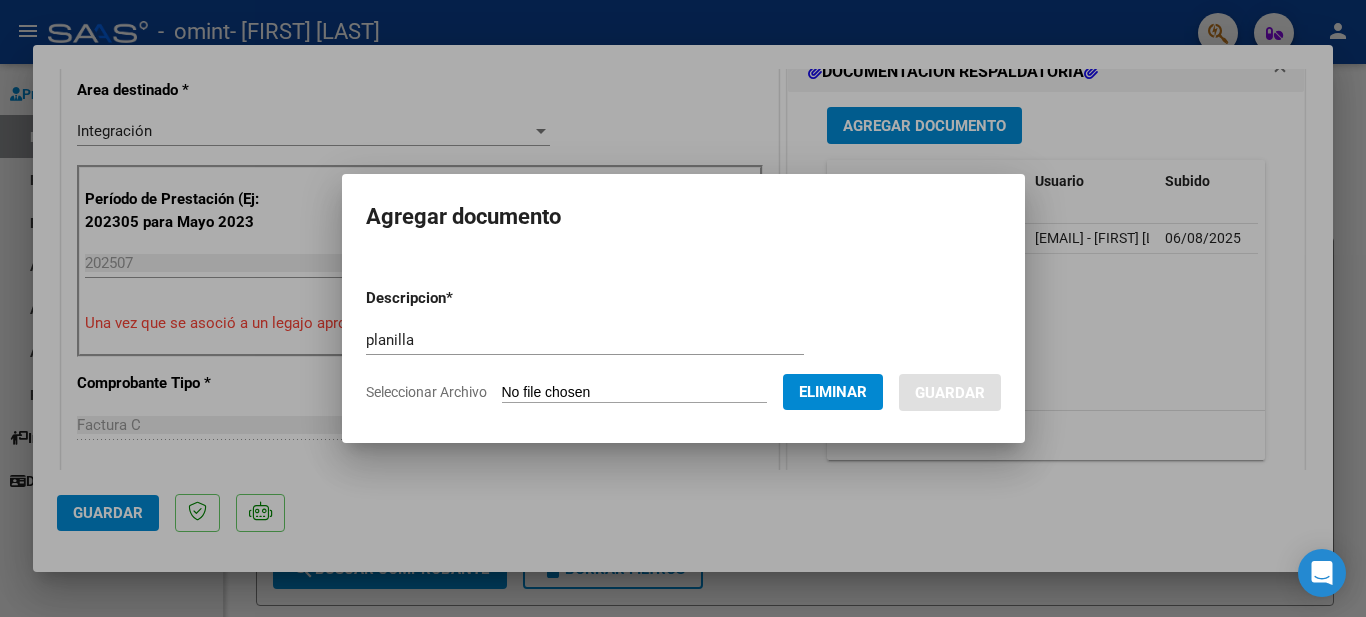 click on "Descripcion  *   planilla Escriba aquí una descripcion  Seleccionar Archivo Eliminar Guardar" at bounding box center [683, 345] 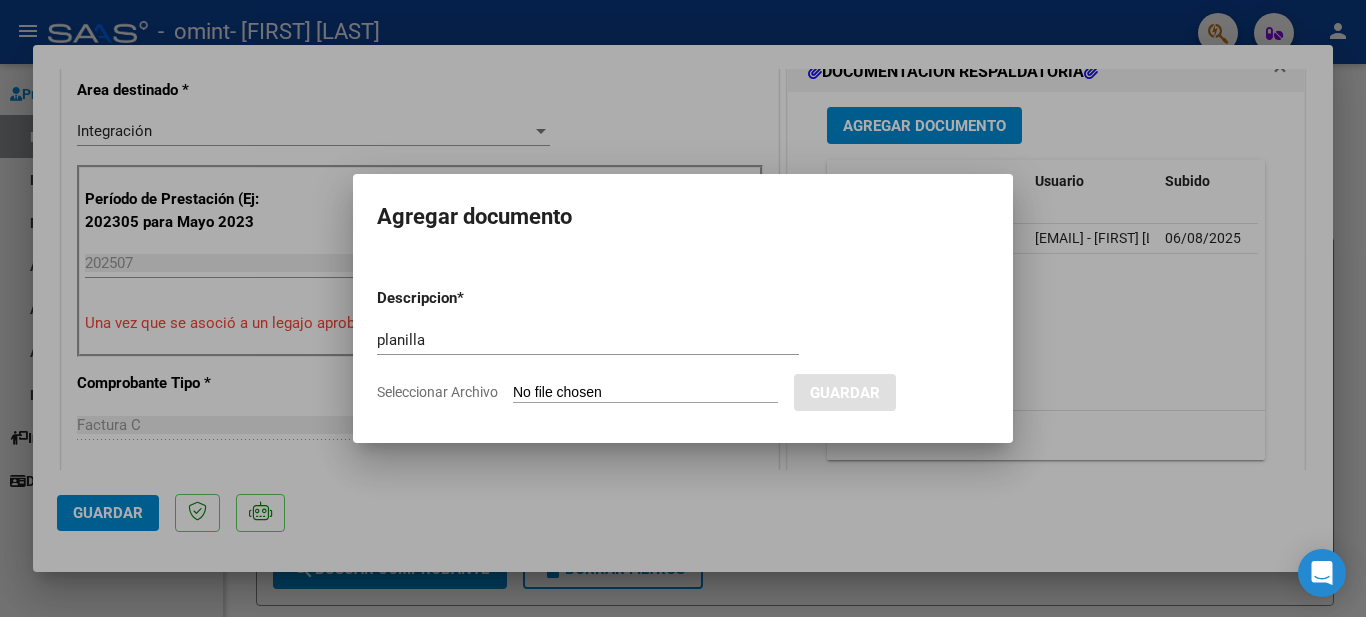 click on "Seleccionar Archivo" at bounding box center (645, 393) 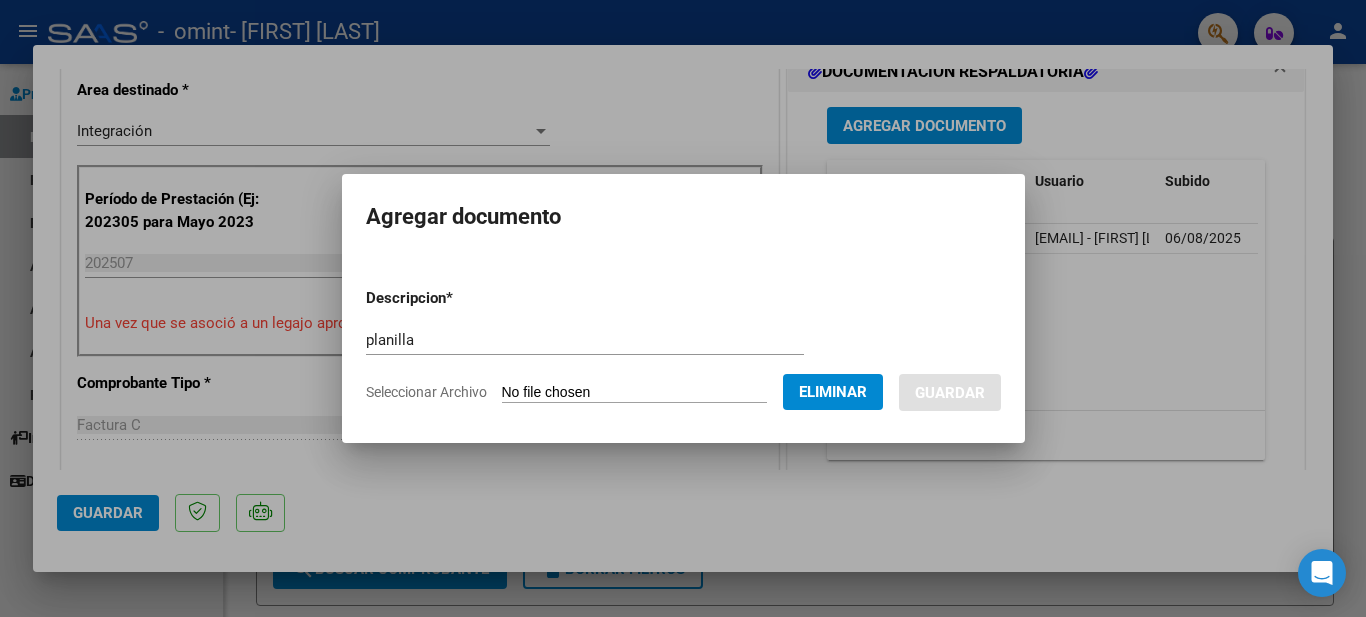 click on "planilla Escriba aquí una descripcion" at bounding box center (585, 349) 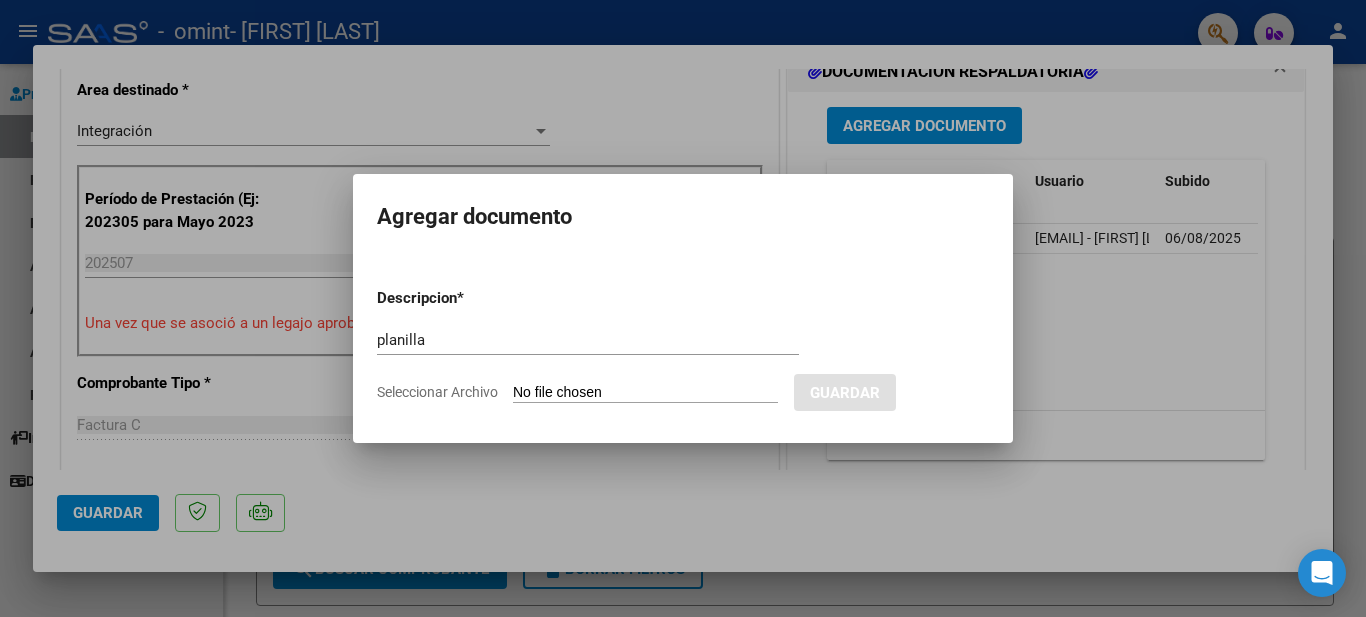 click on "planilla Escriba aquí una descripcion" at bounding box center [588, 349] 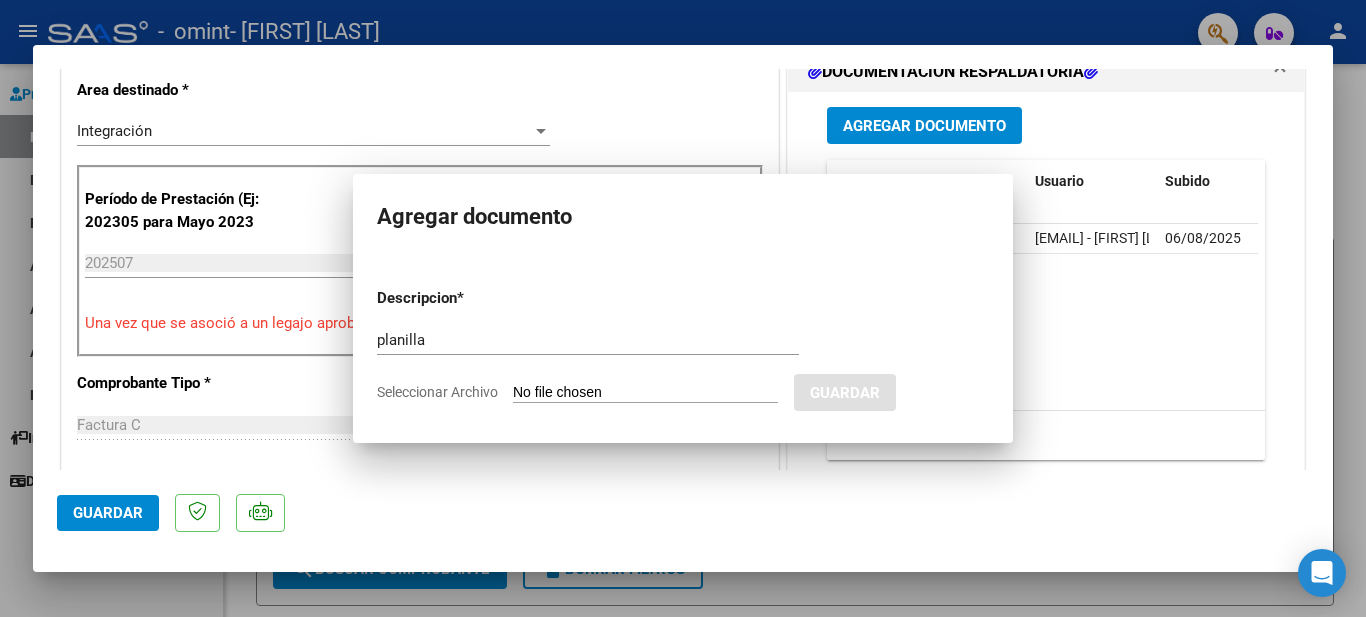 type 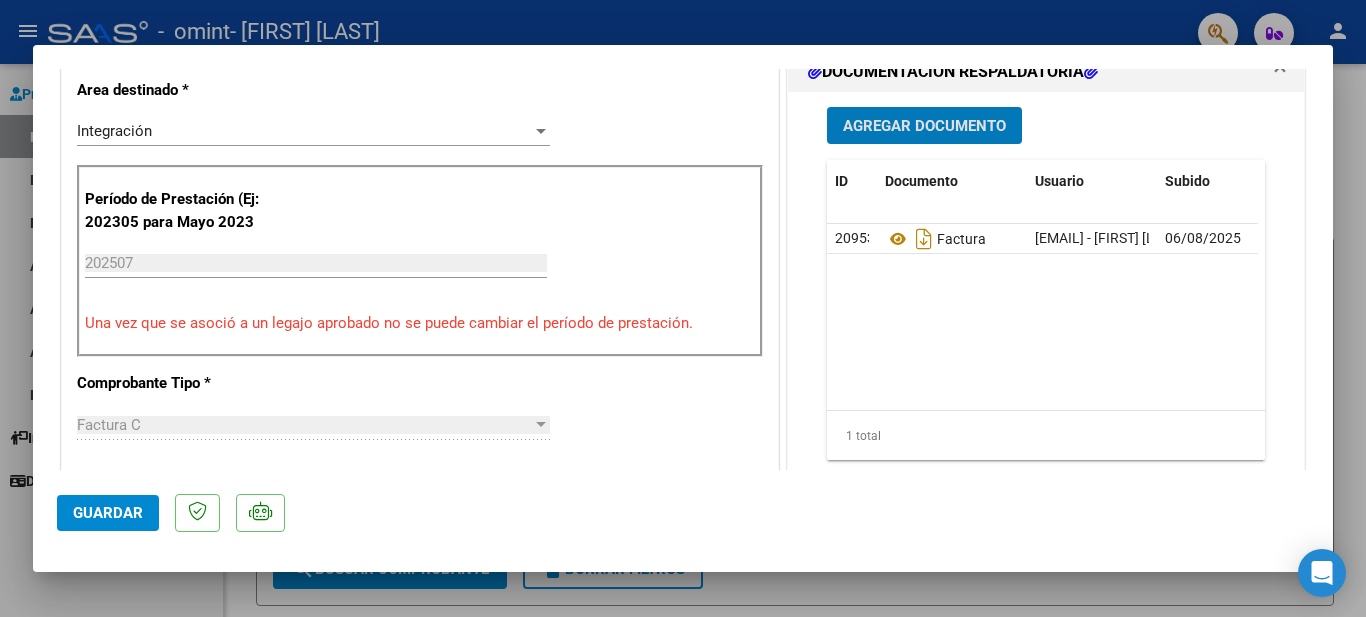 click on "Agregar Documento" at bounding box center (924, 126) 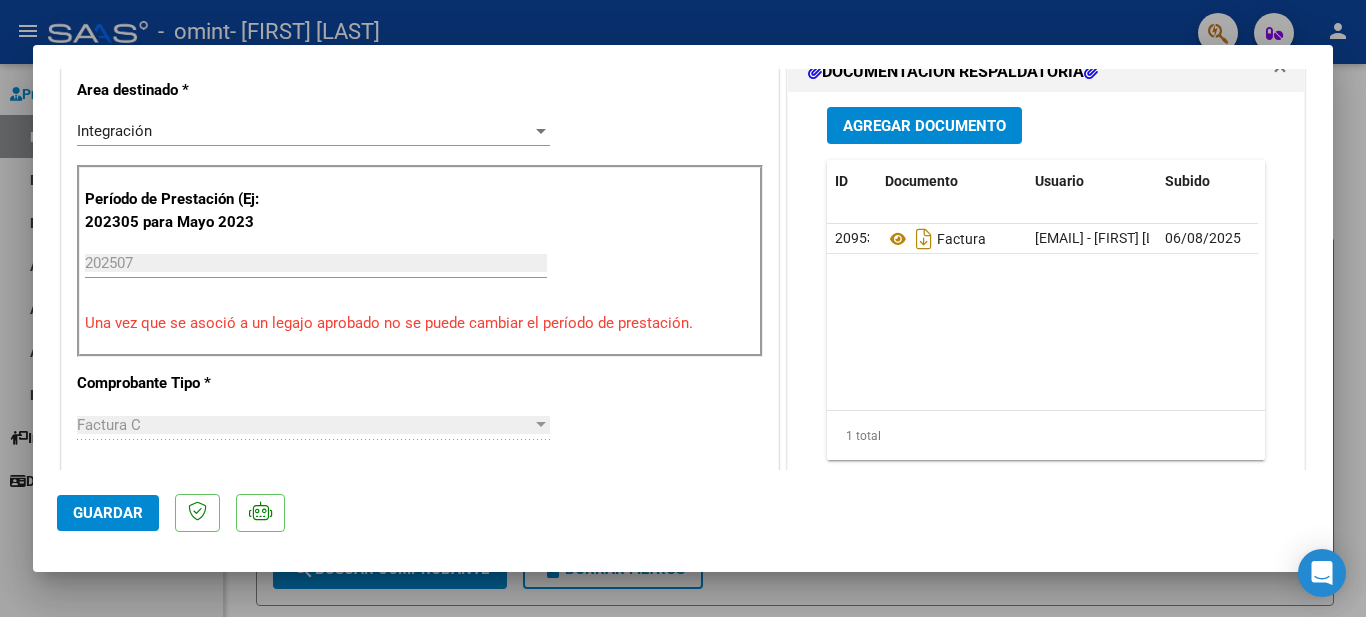 click on "Agregar Documento" at bounding box center [924, 126] 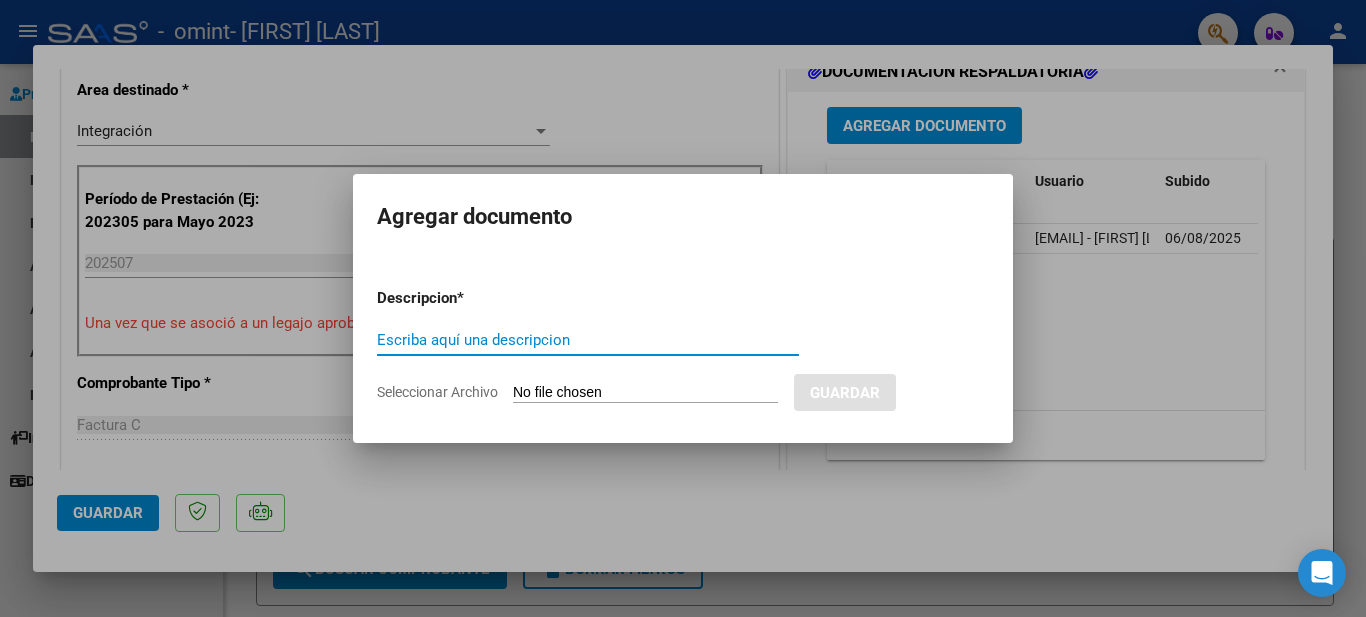 click on "Seleccionar Archivo" at bounding box center [645, 393] 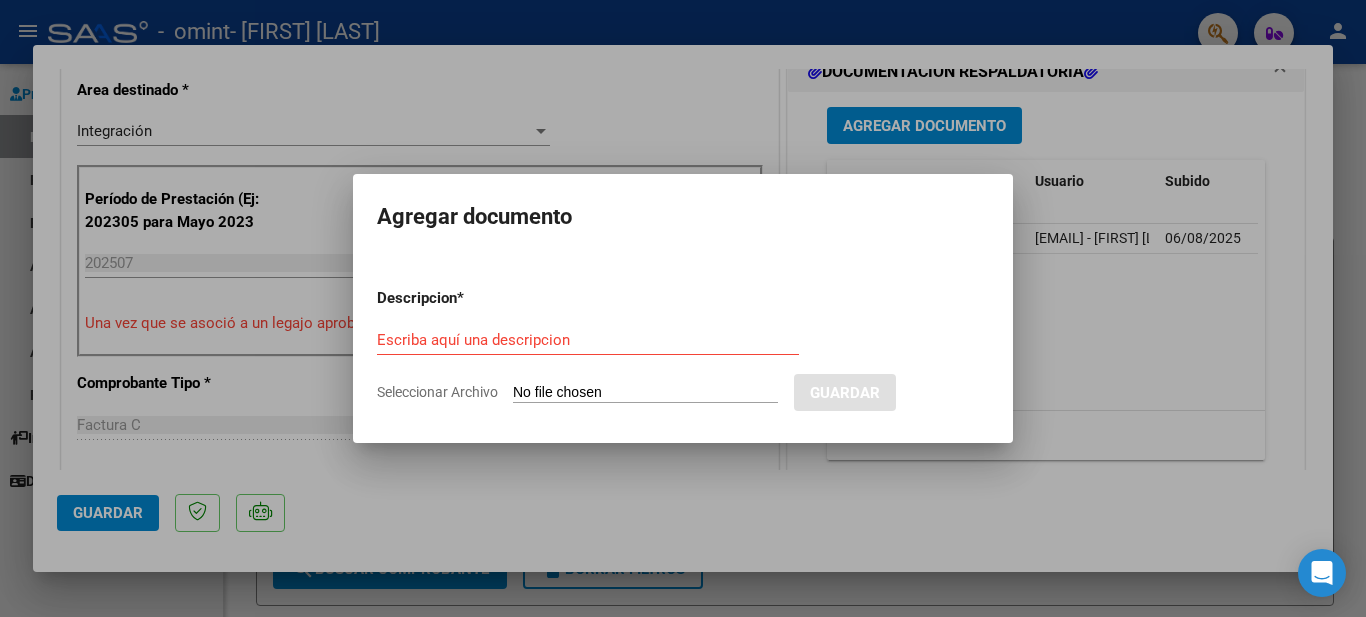 type on "C:\fakepath\[FILENAME]" 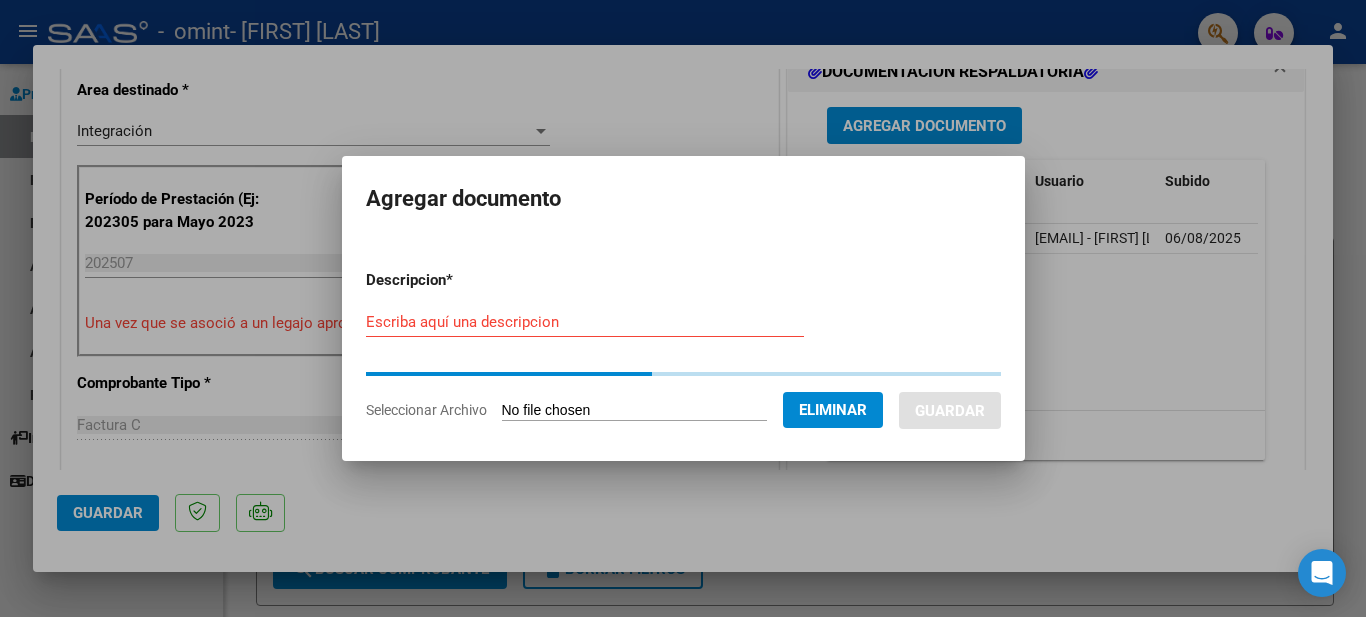 click on "Escriba aquí una descripcion" at bounding box center [585, 322] 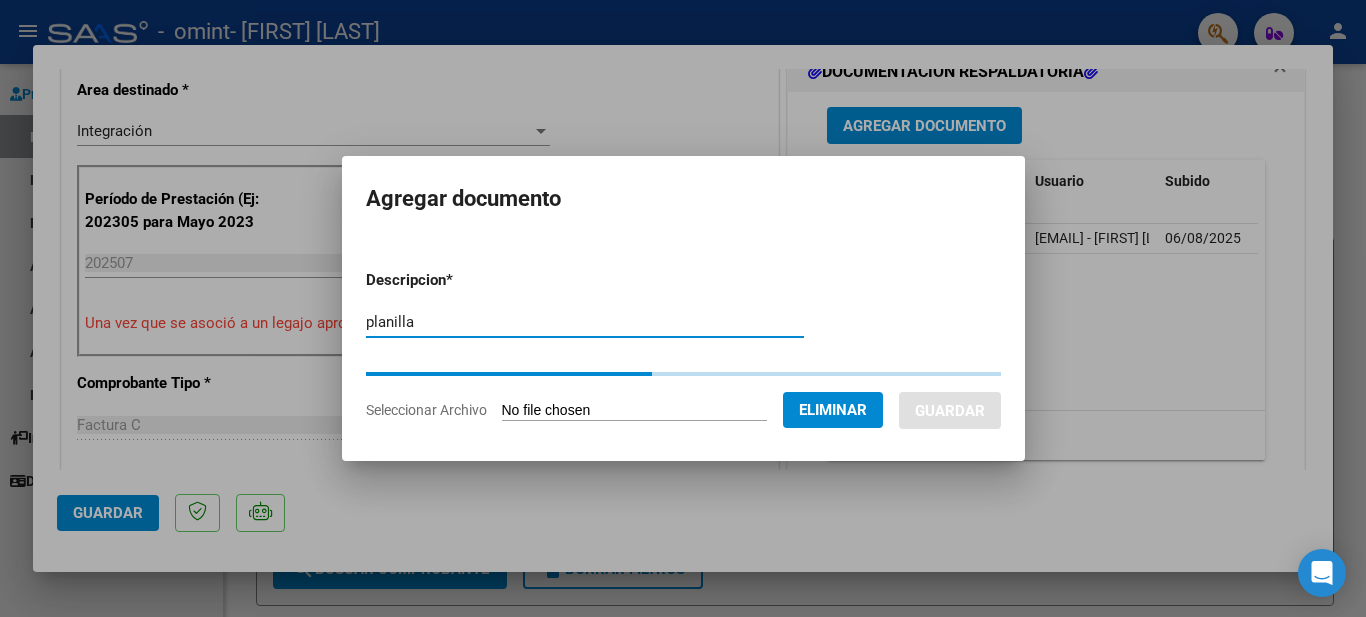 click on "planilla" at bounding box center [585, 322] 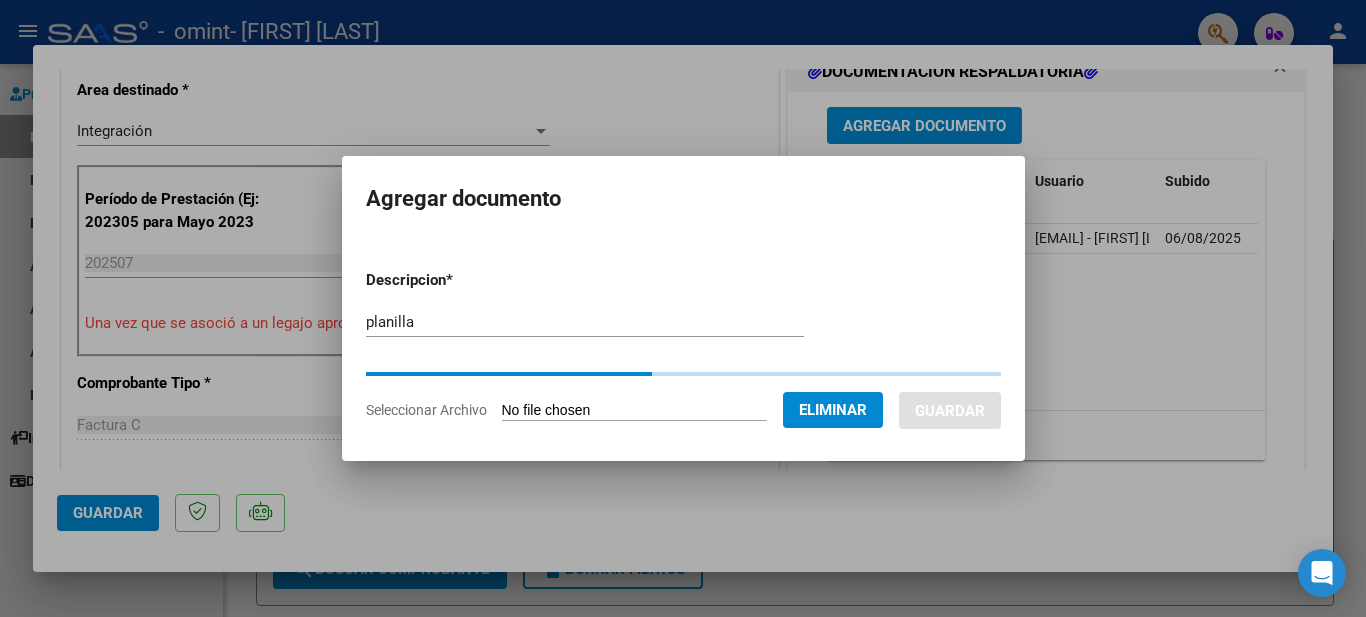 click on "Eliminar" 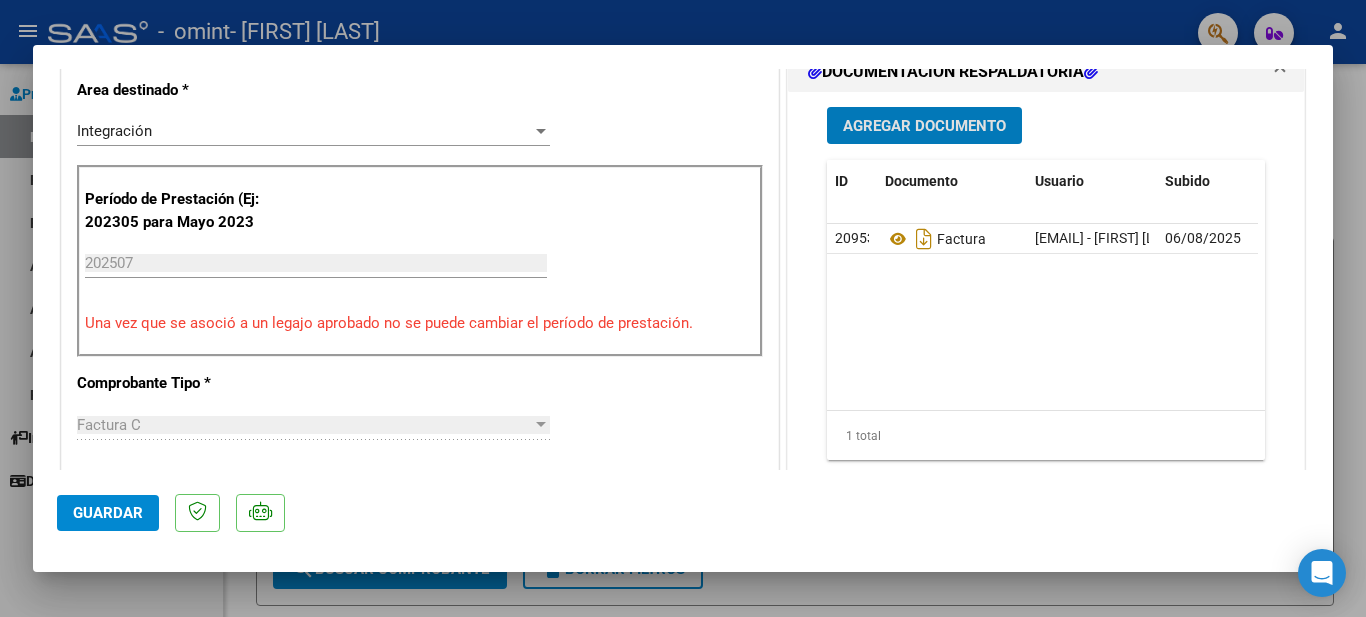 click on "Agregar Documento" at bounding box center (924, 125) 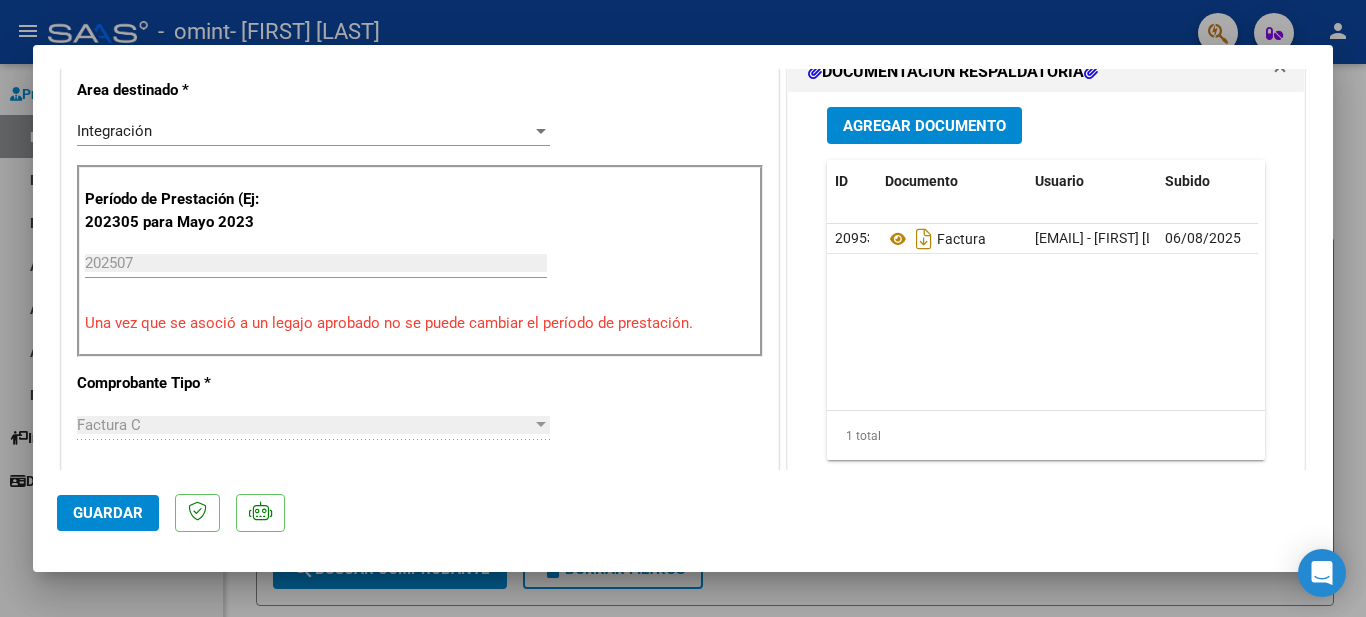click on "Agregar Documento" at bounding box center (924, 126) 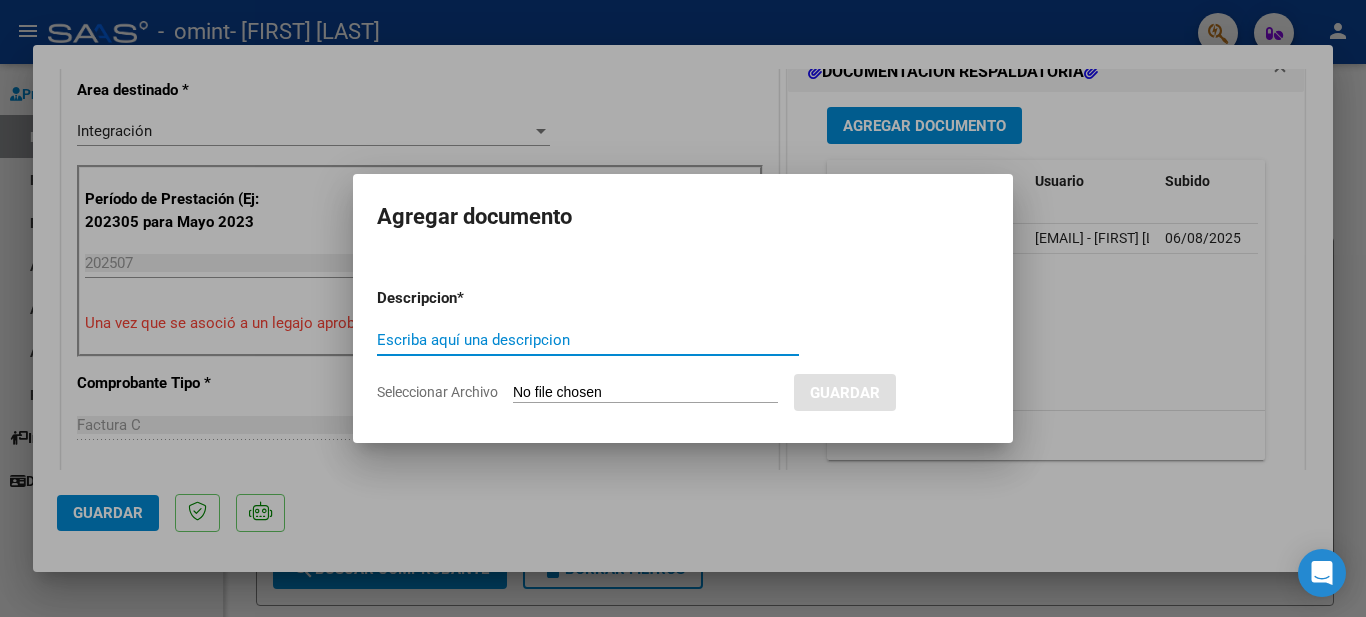 click on "Escriba aquí una descripcion" at bounding box center (588, 340) 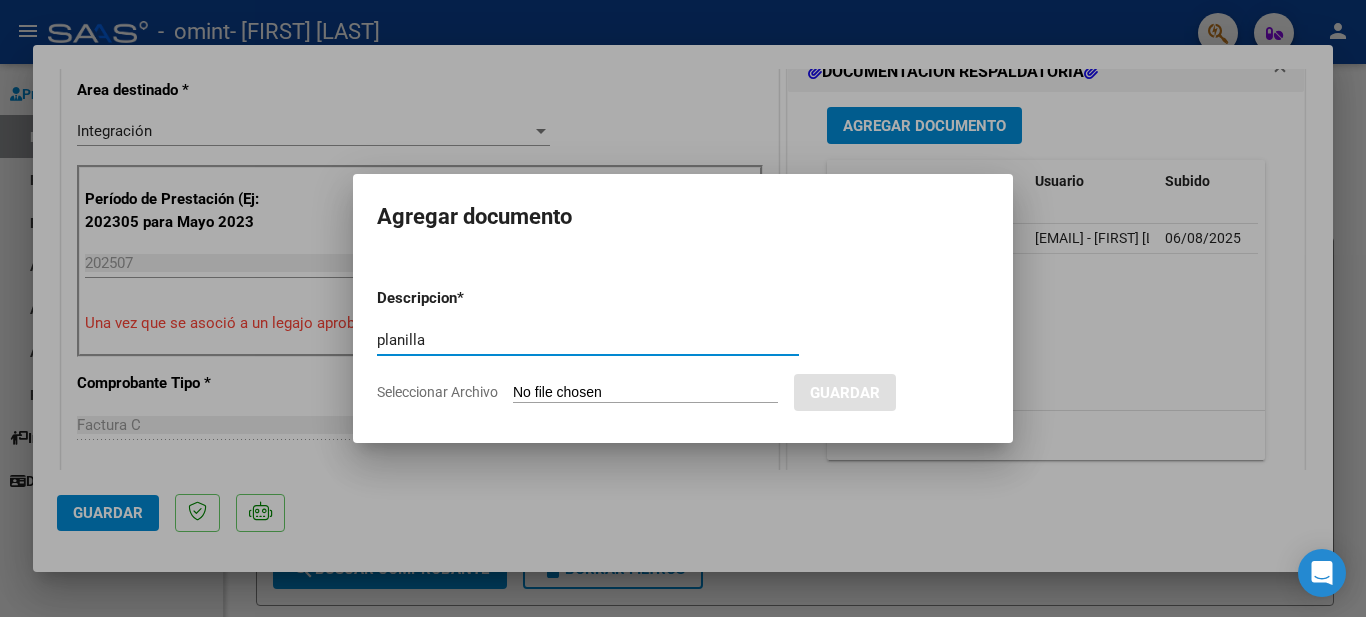 type on "planilla" 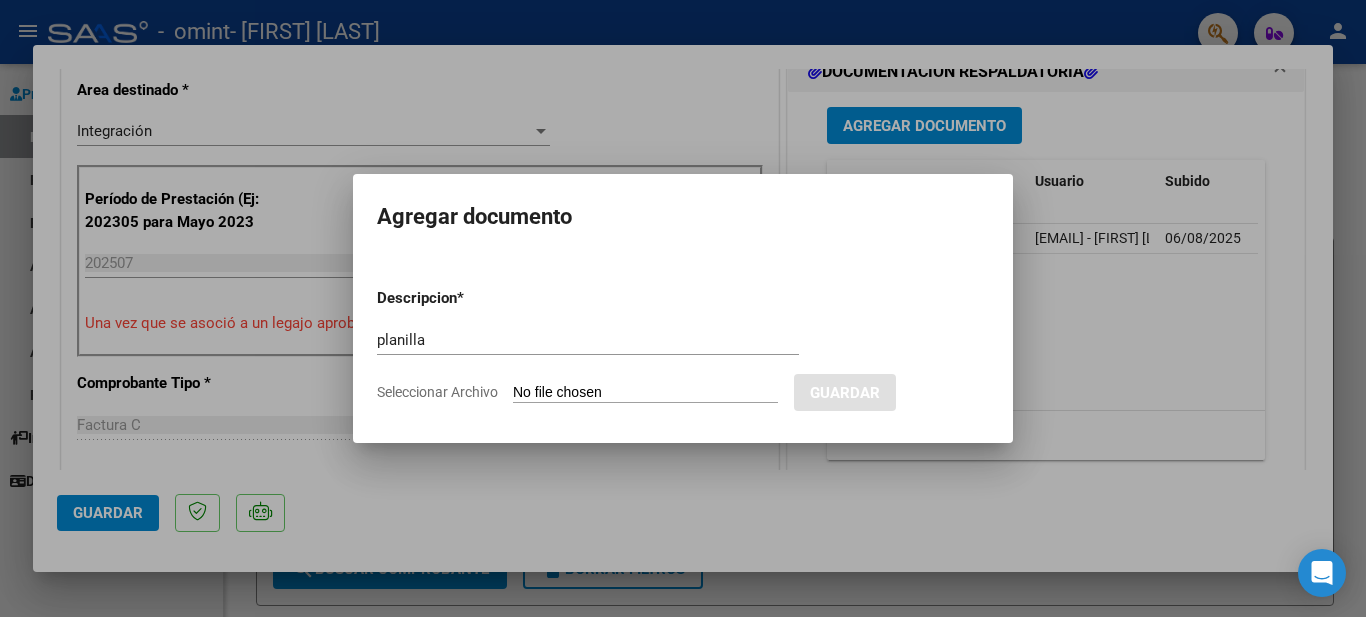 type on "C:\fakepath\[FILENAME]" 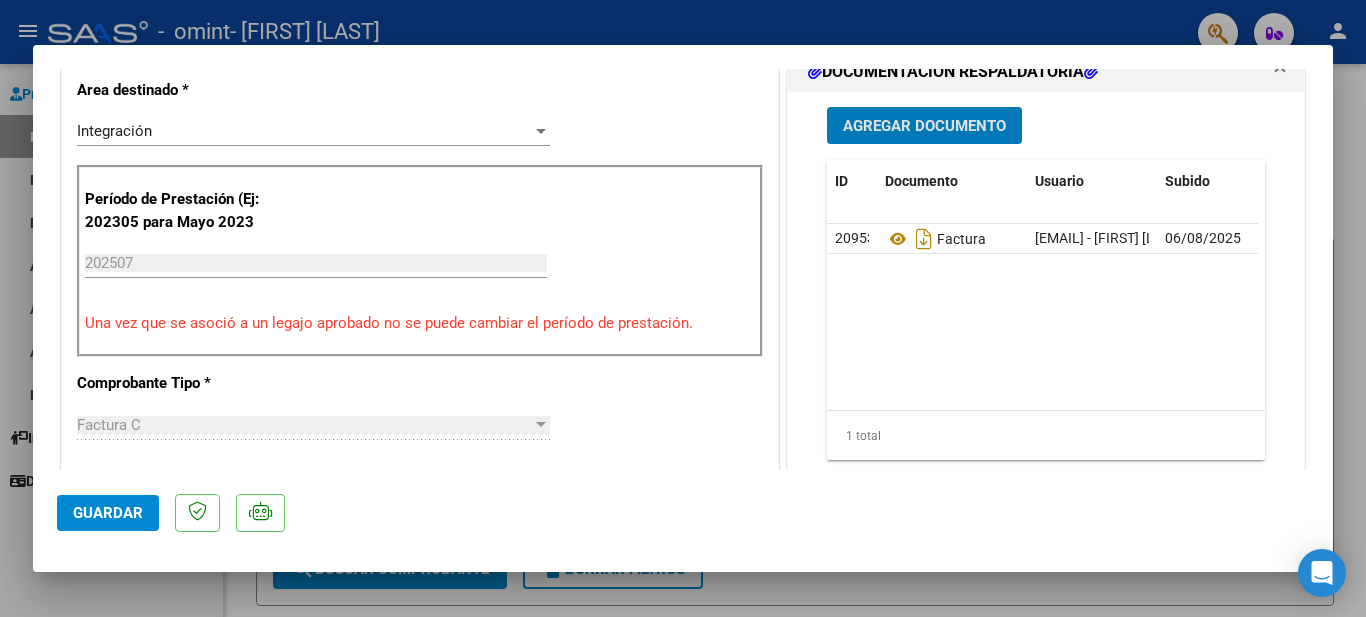 click on "Agregar Documento" at bounding box center [924, 125] 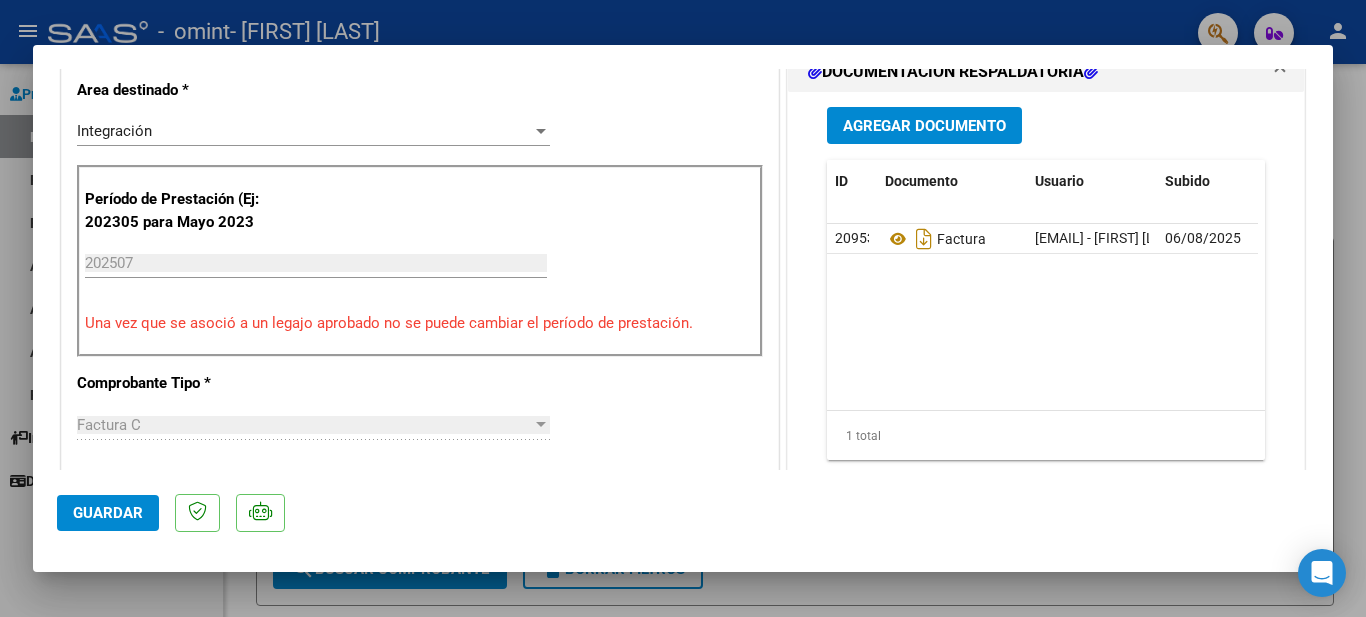 click on "Agregar Documento" at bounding box center (924, 126) 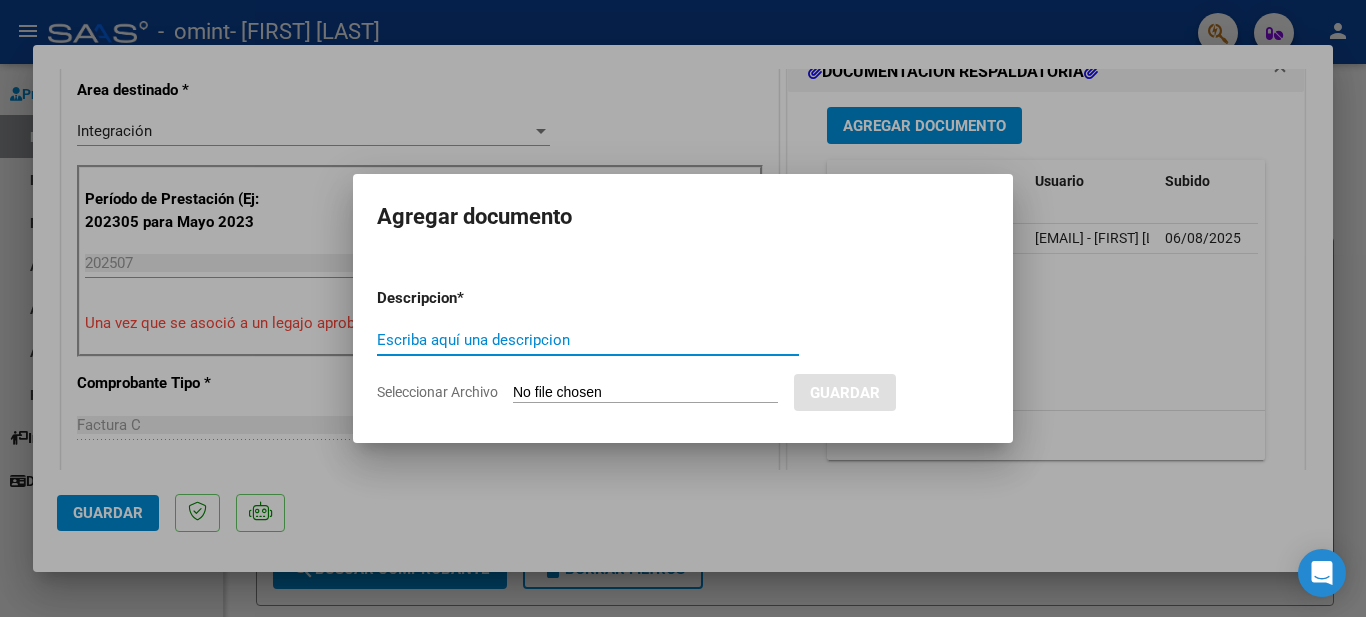click on "Seleccionar Archivo" at bounding box center (645, 393) 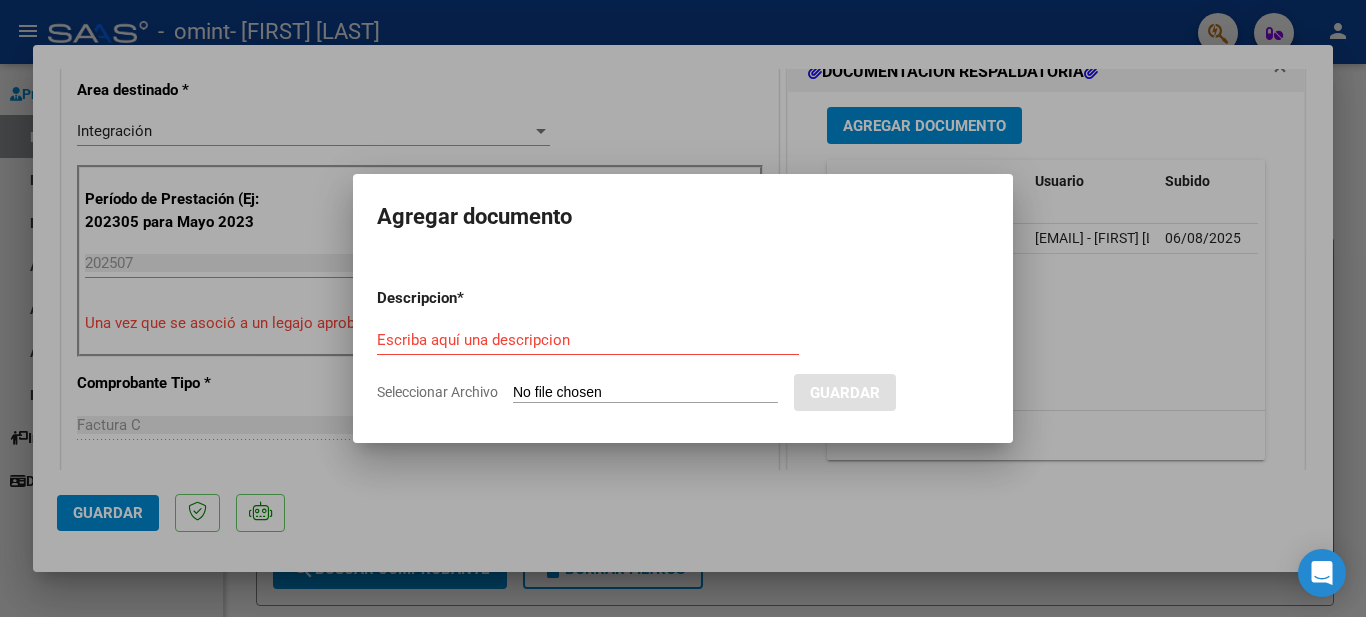 type on "C:\fakepath\[FILENAME]" 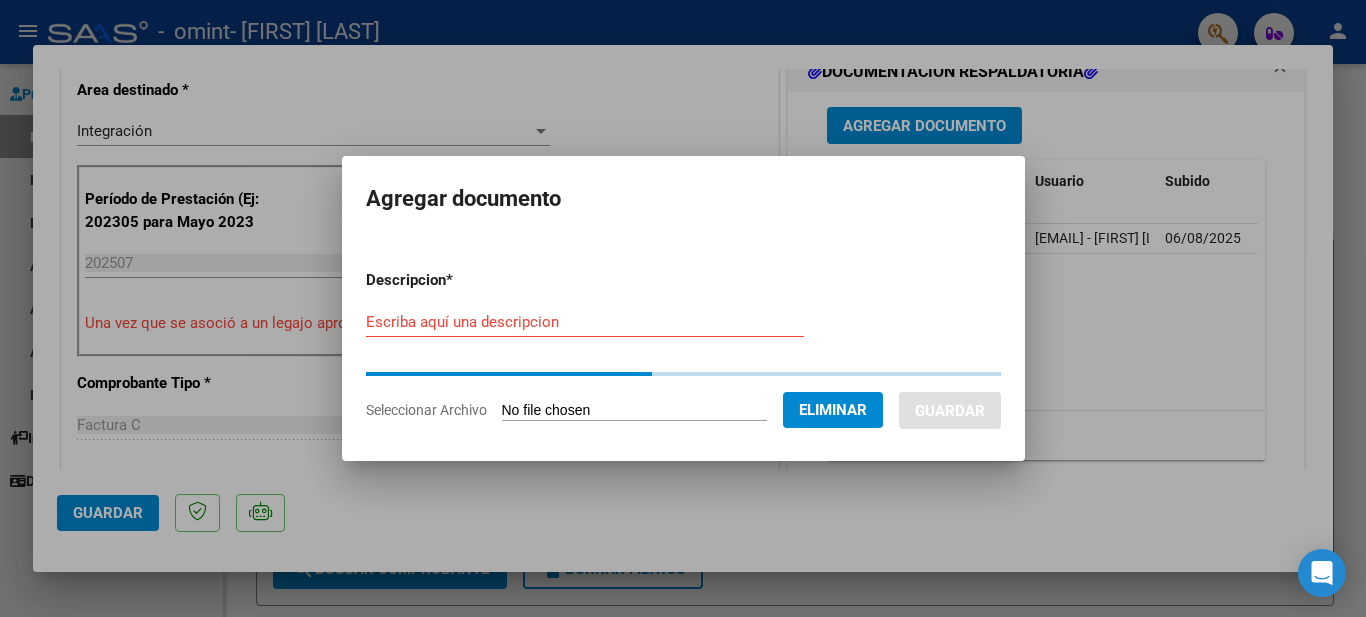 click on "Escriba aquí una descripcion" at bounding box center [585, 322] 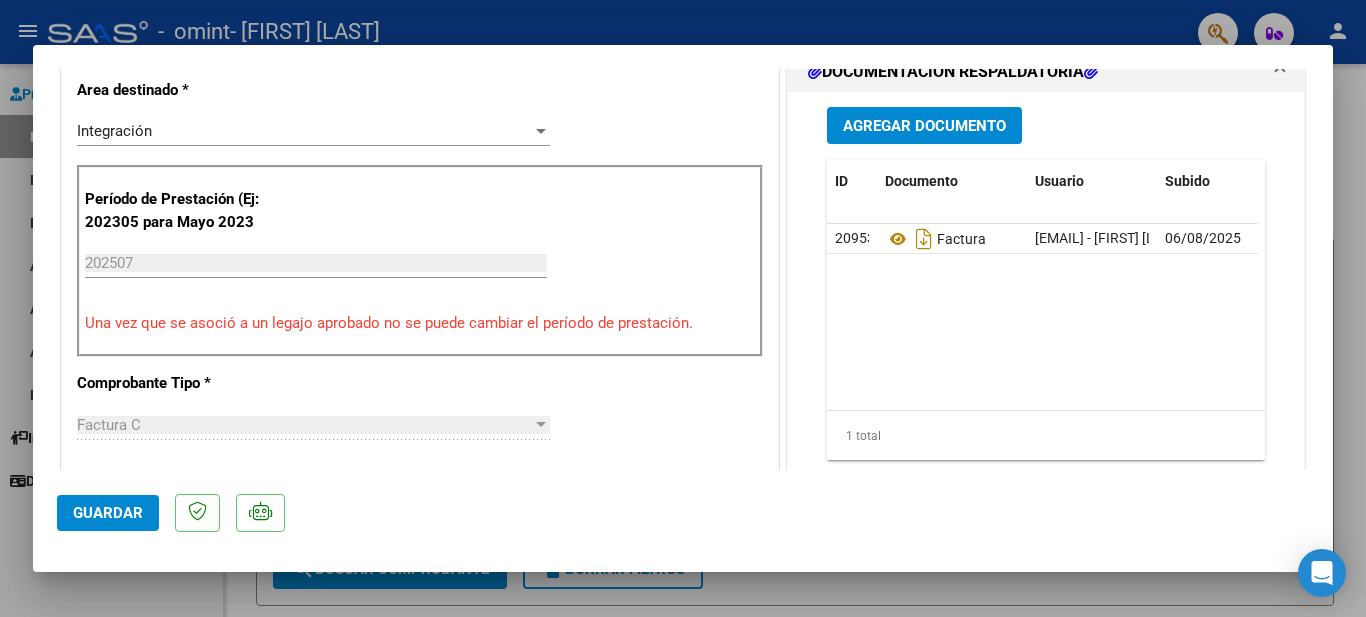 click on "Agregar Documento" at bounding box center [924, 125] 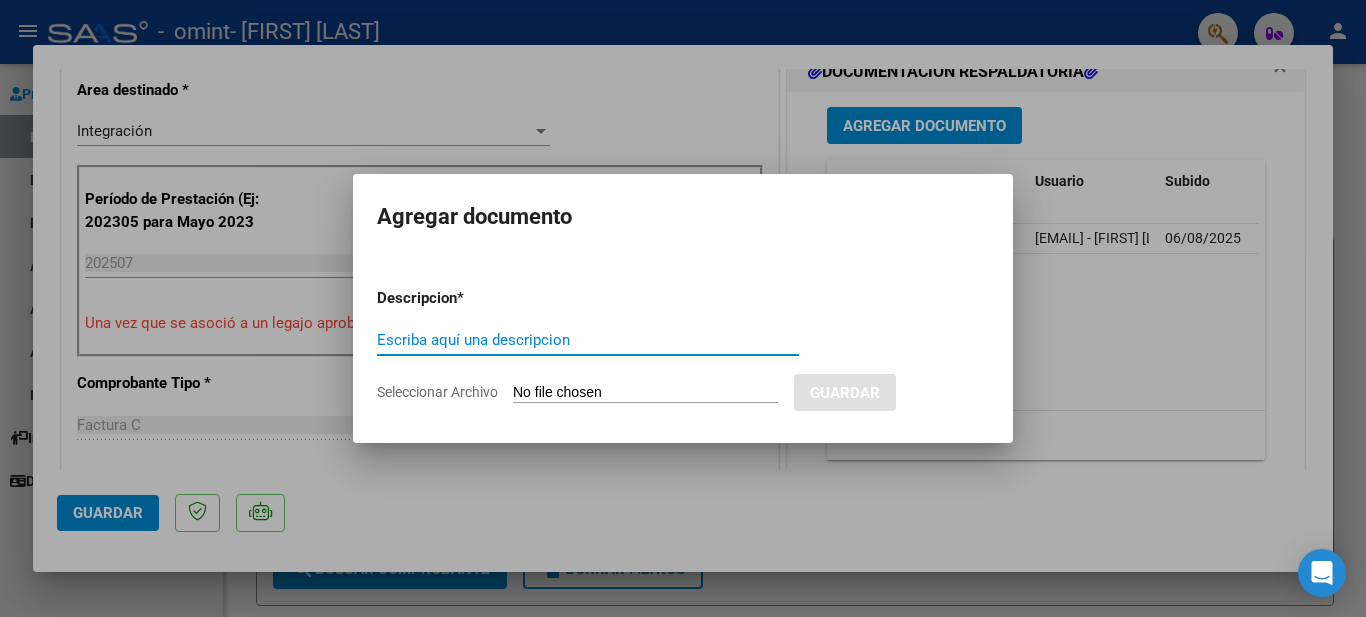click on "Seleccionar Archivo" at bounding box center [645, 393] 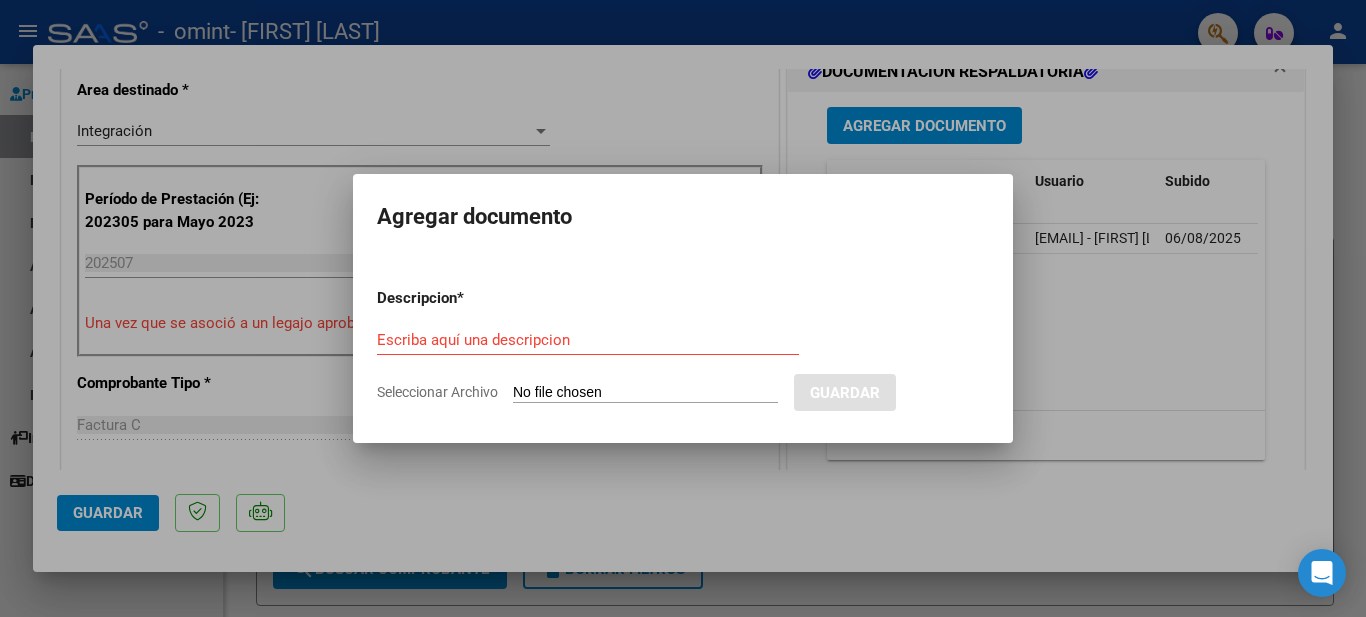 type on "C:\fakepath\[FILENAME]" 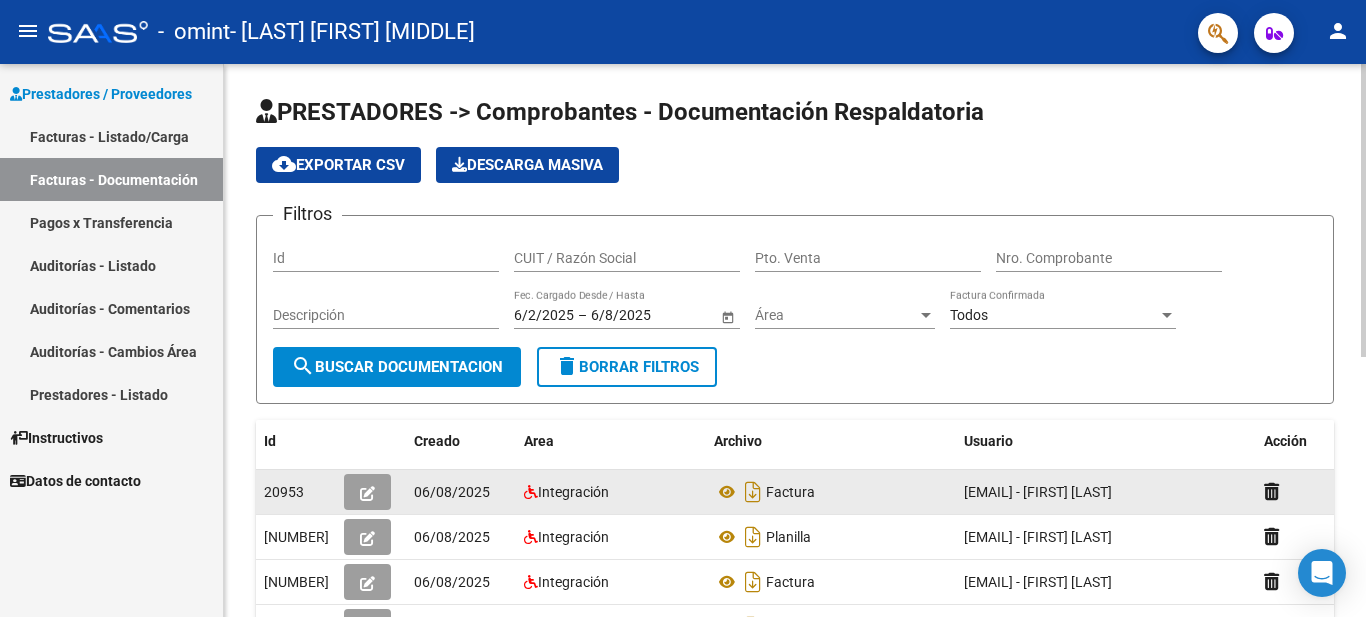 scroll, scrollTop: 0, scrollLeft: 0, axis: both 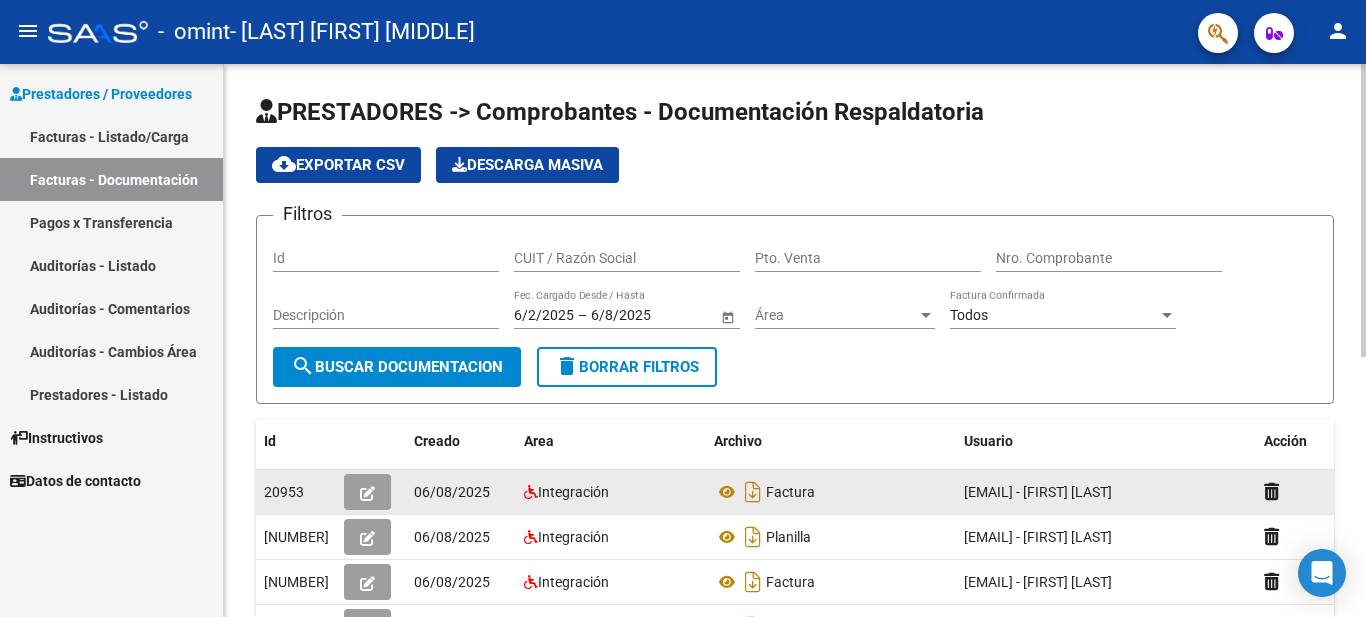 click 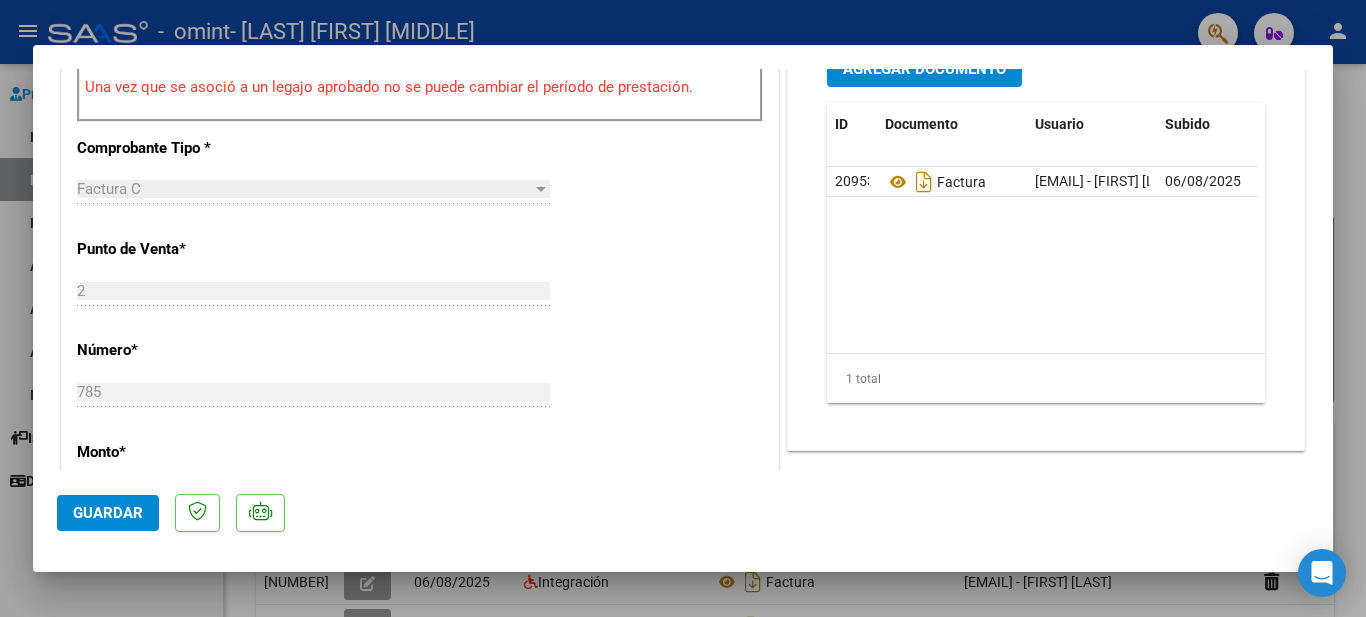 scroll, scrollTop: 667, scrollLeft: 0, axis: vertical 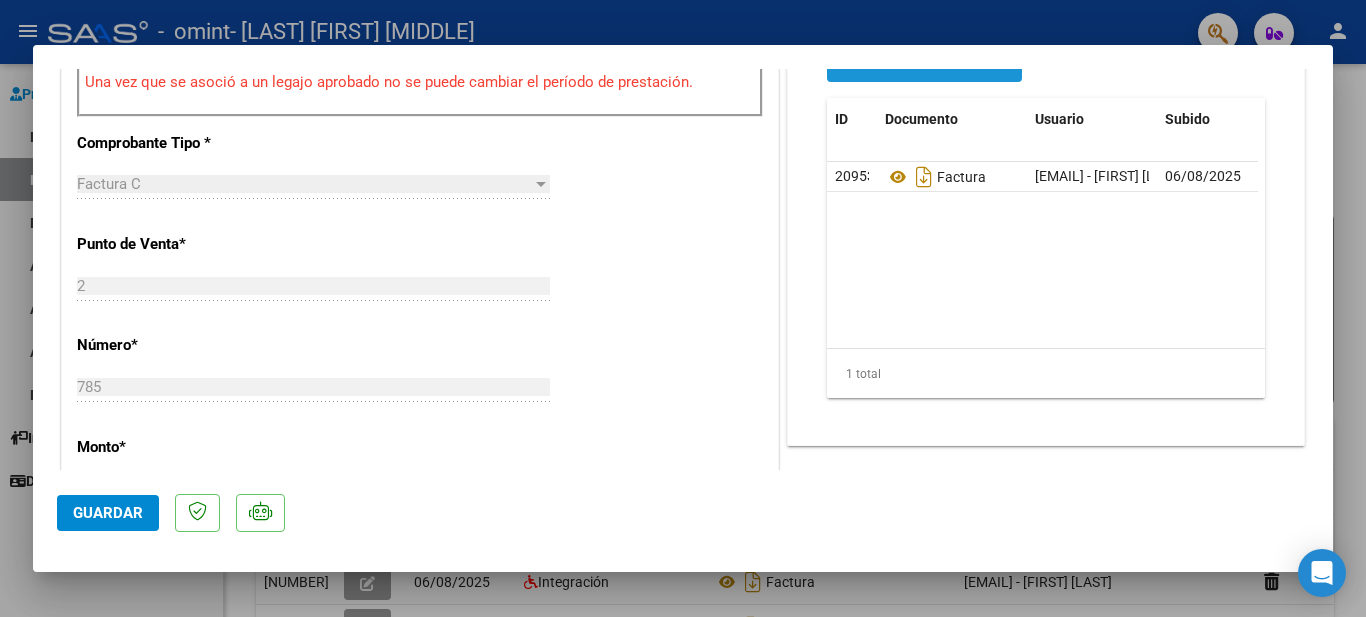 click on "Agregar Documento" at bounding box center (924, 64) 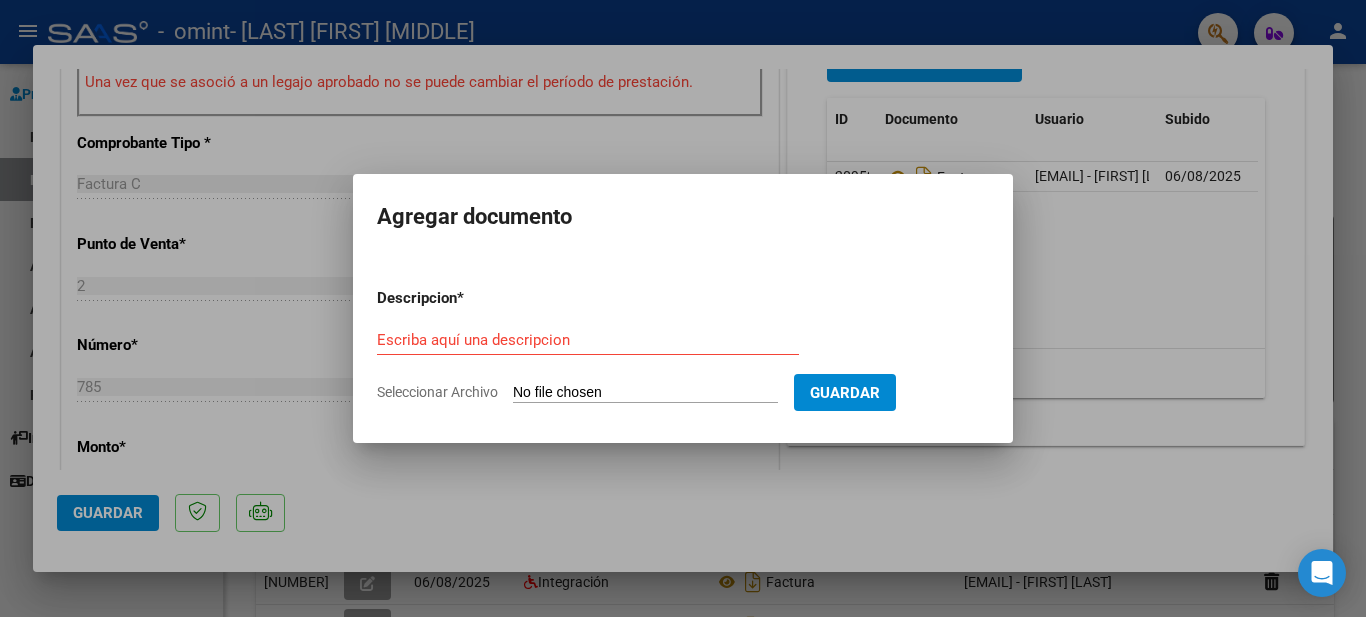 click on "Seleccionar Archivo" at bounding box center [645, 393] 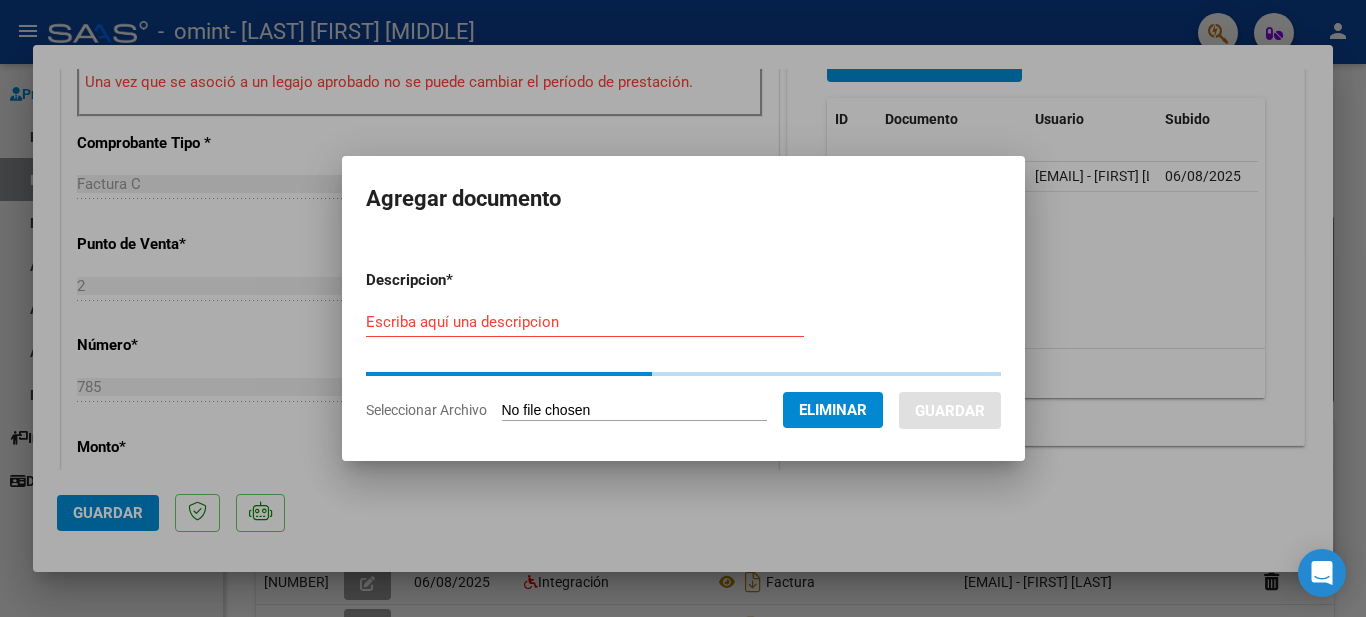 click on "Escriba aquí una descripcion" at bounding box center [585, 322] 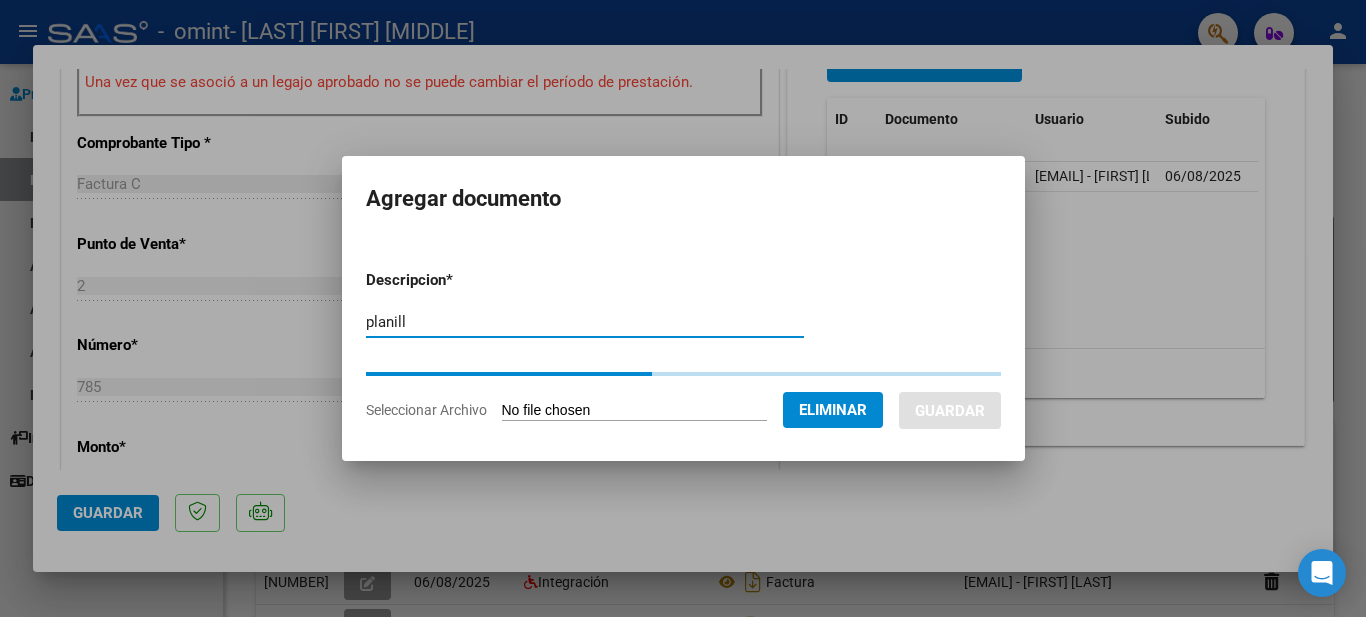type on "planilla" 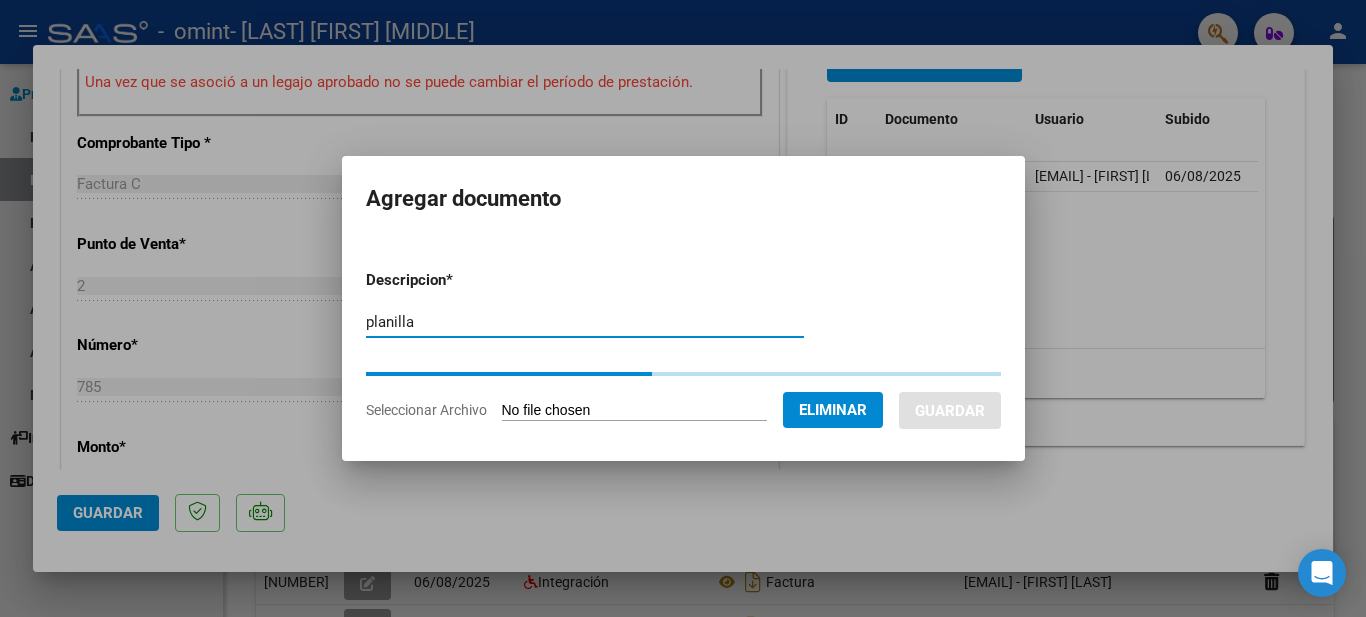 type 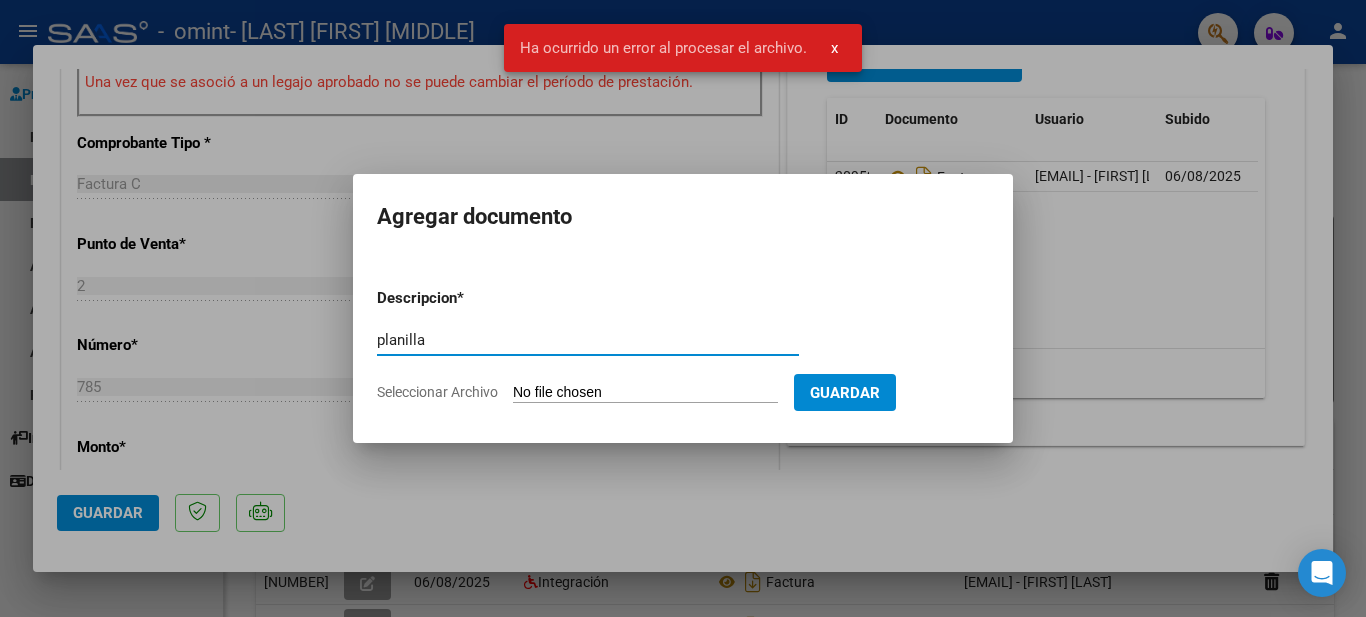 type on "planilla" 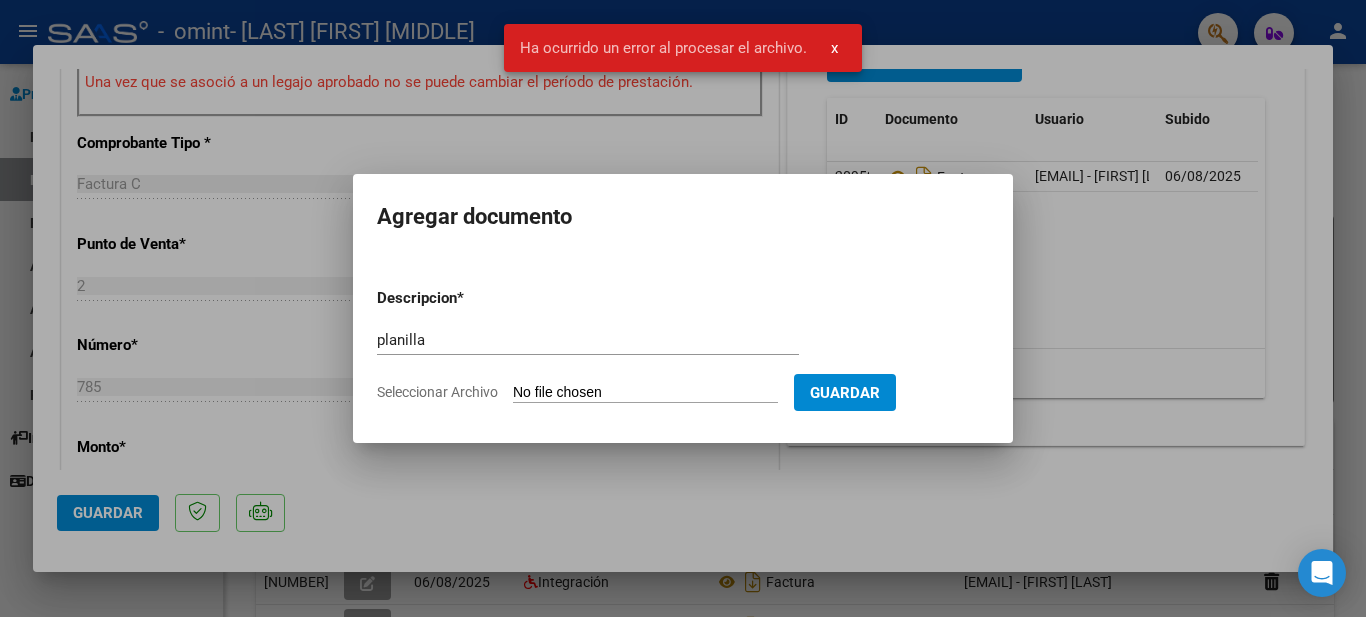 click on "Seleccionar Archivo" at bounding box center (645, 393) 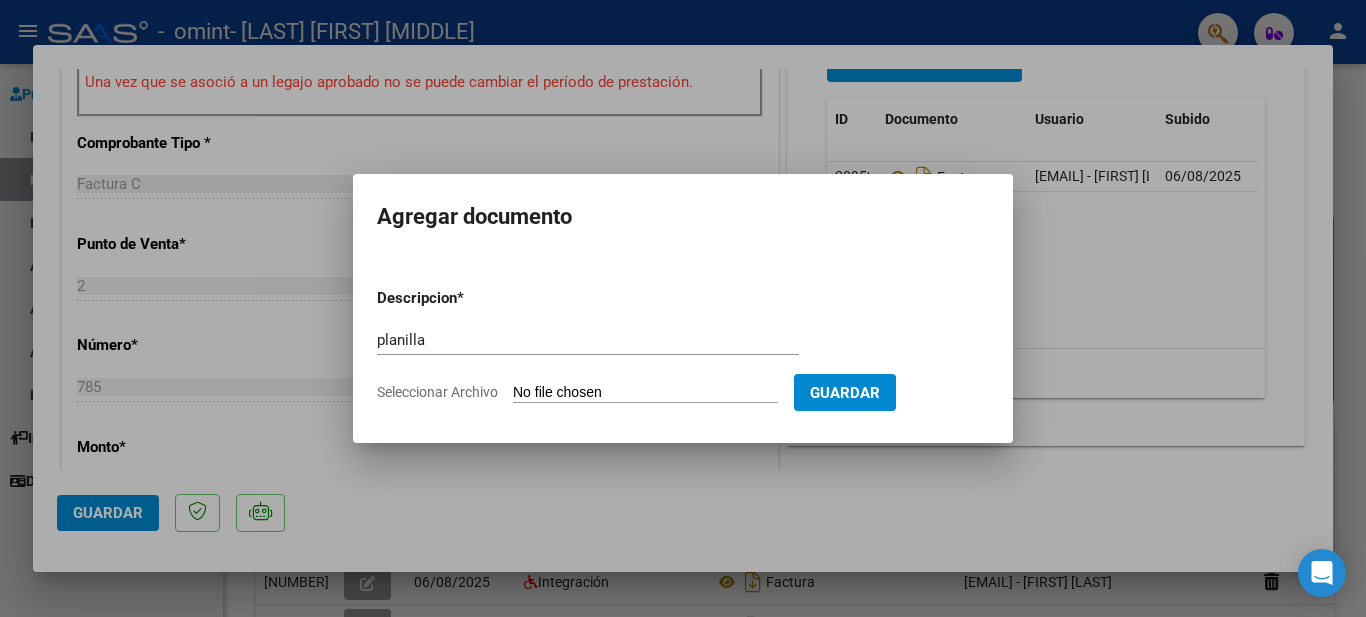type on "C:\fakepath\[FILENAME]" 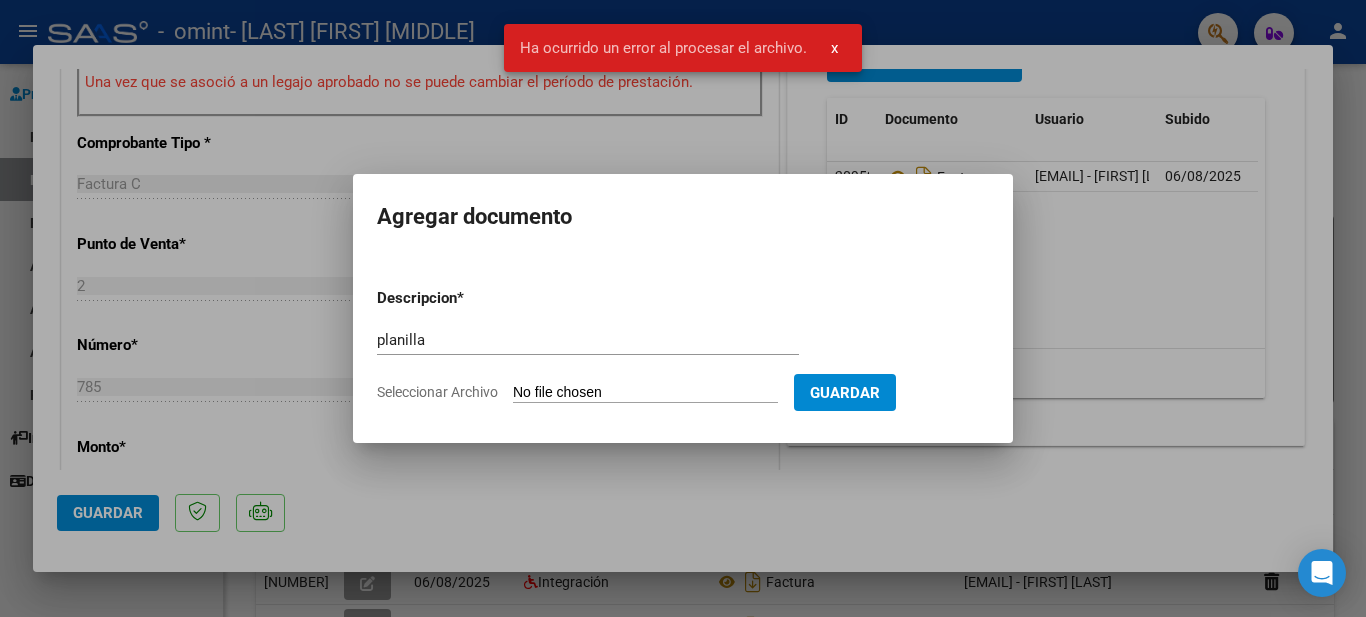 type 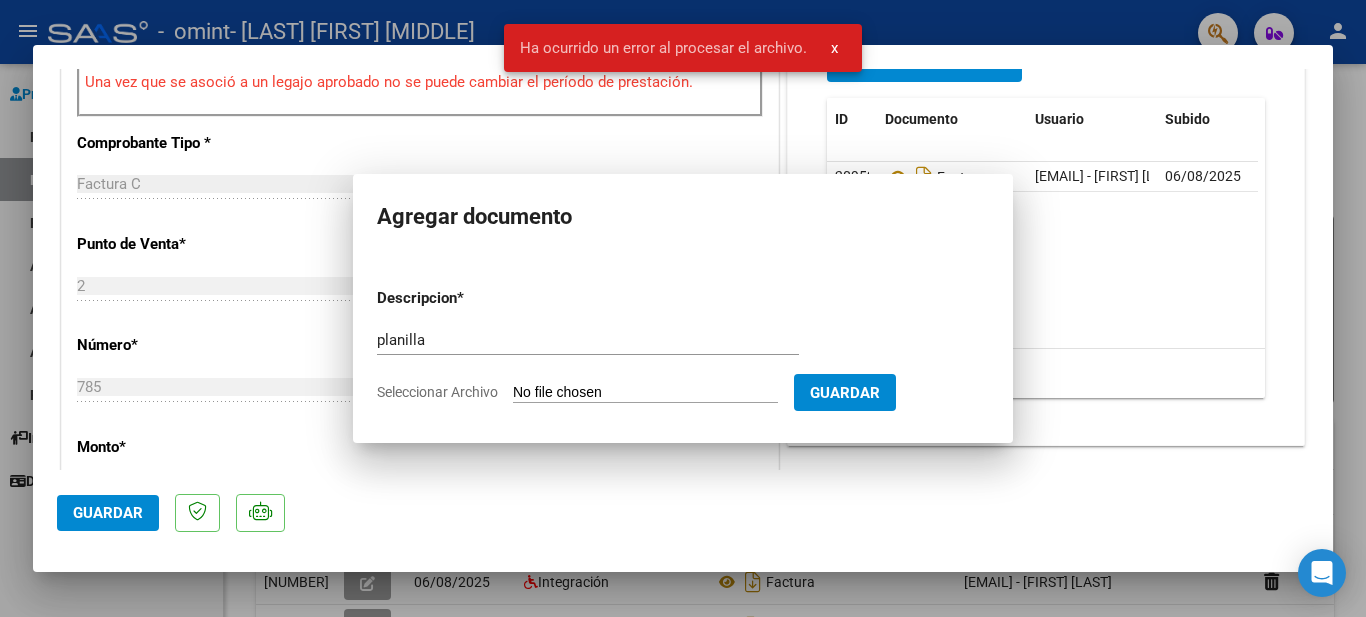 type 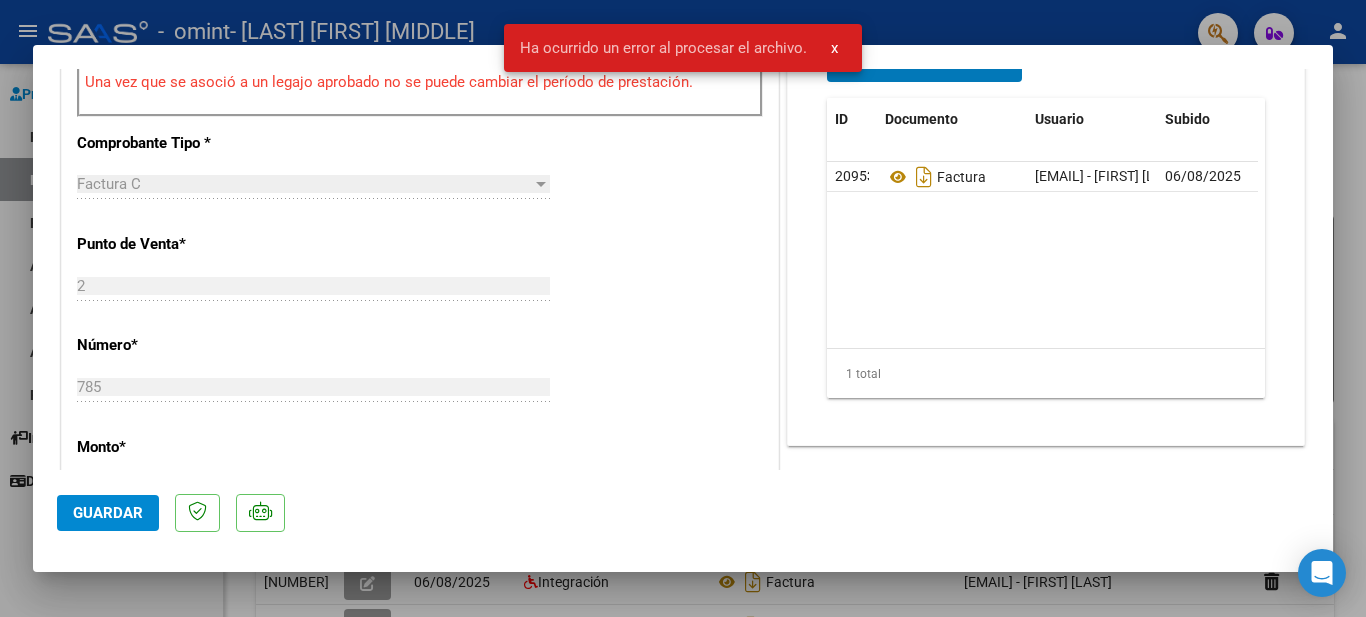 scroll, scrollTop: 644, scrollLeft: 0, axis: vertical 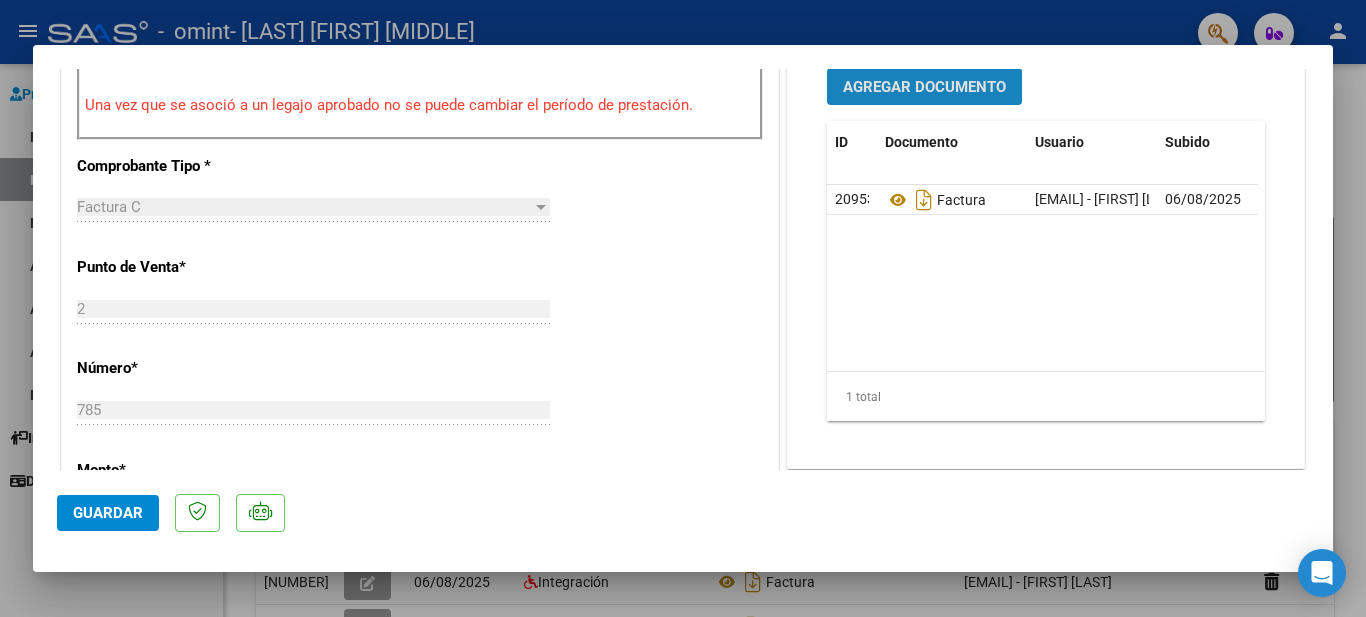 click on "Agregar Documento" at bounding box center [924, 86] 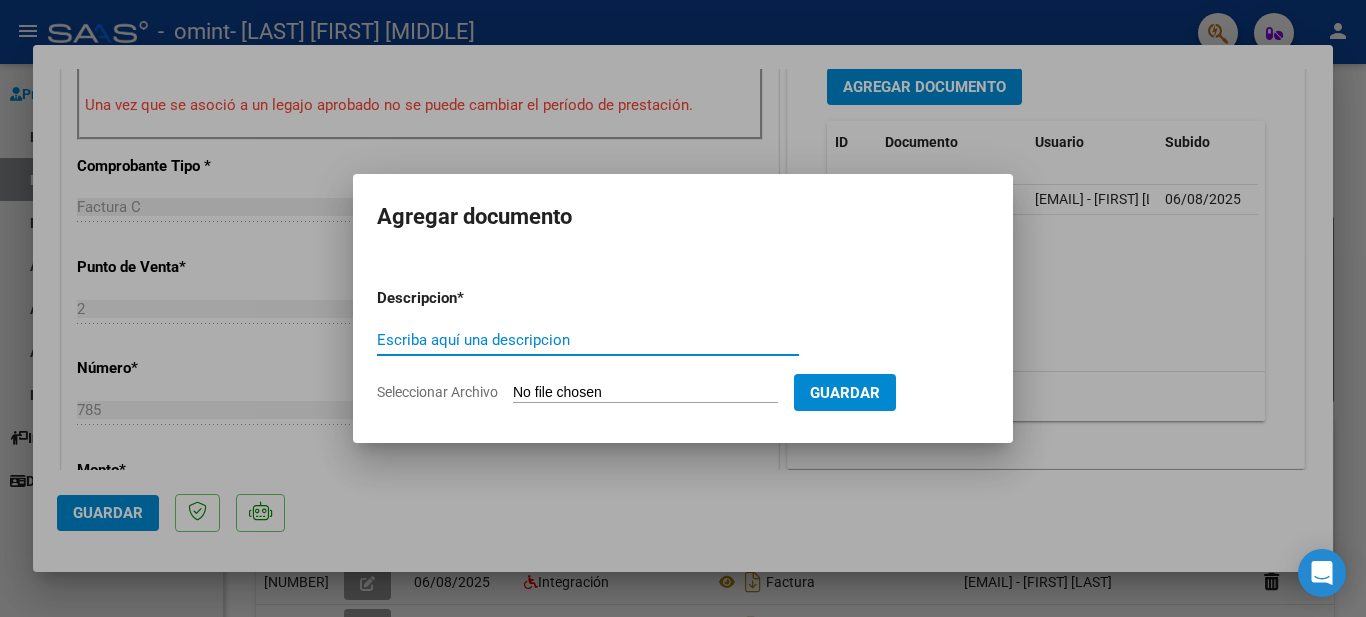 click on "Seleccionar Archivo" at bounding box center (645, 393) 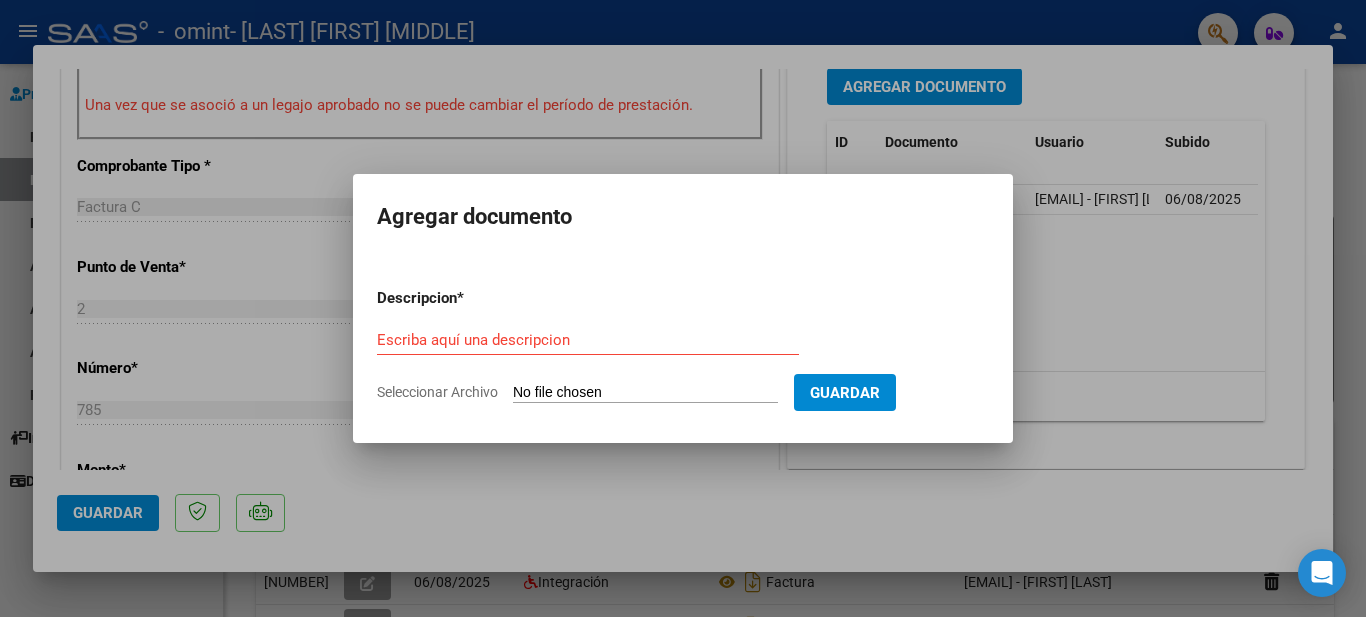 type on "C:\fakepath\[FILENAME]" 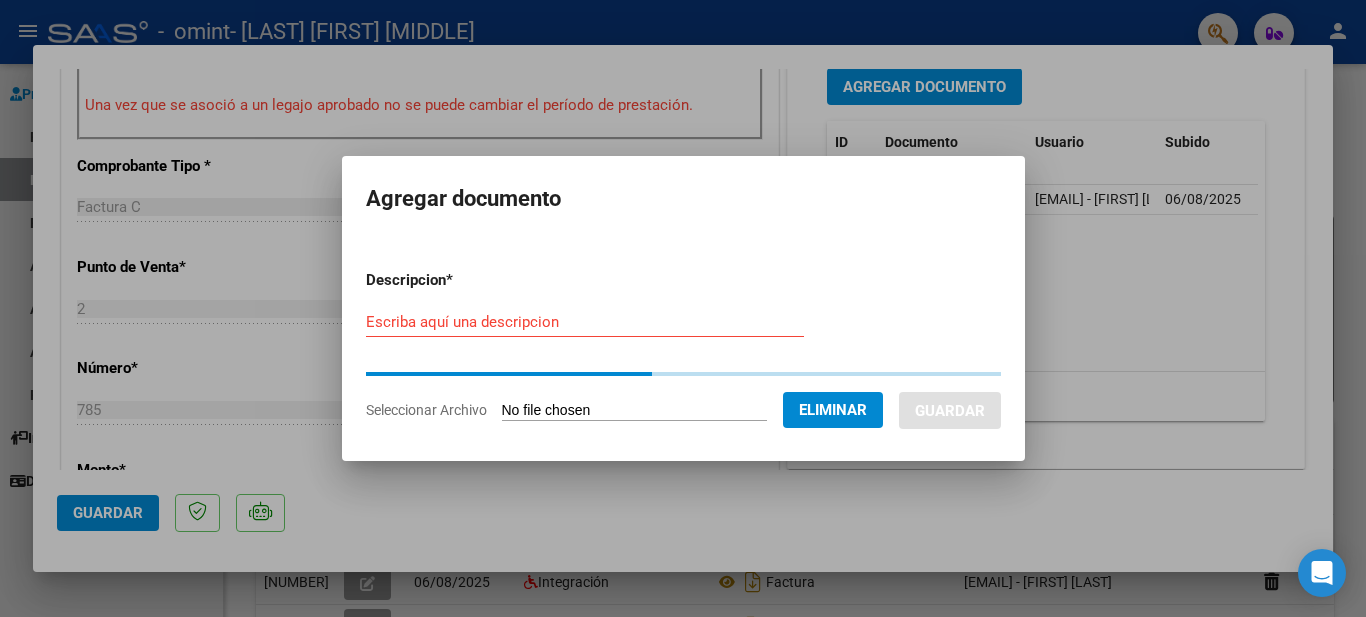 click on "Escriba aquí una descripcion" at bounding box center [585, 322] 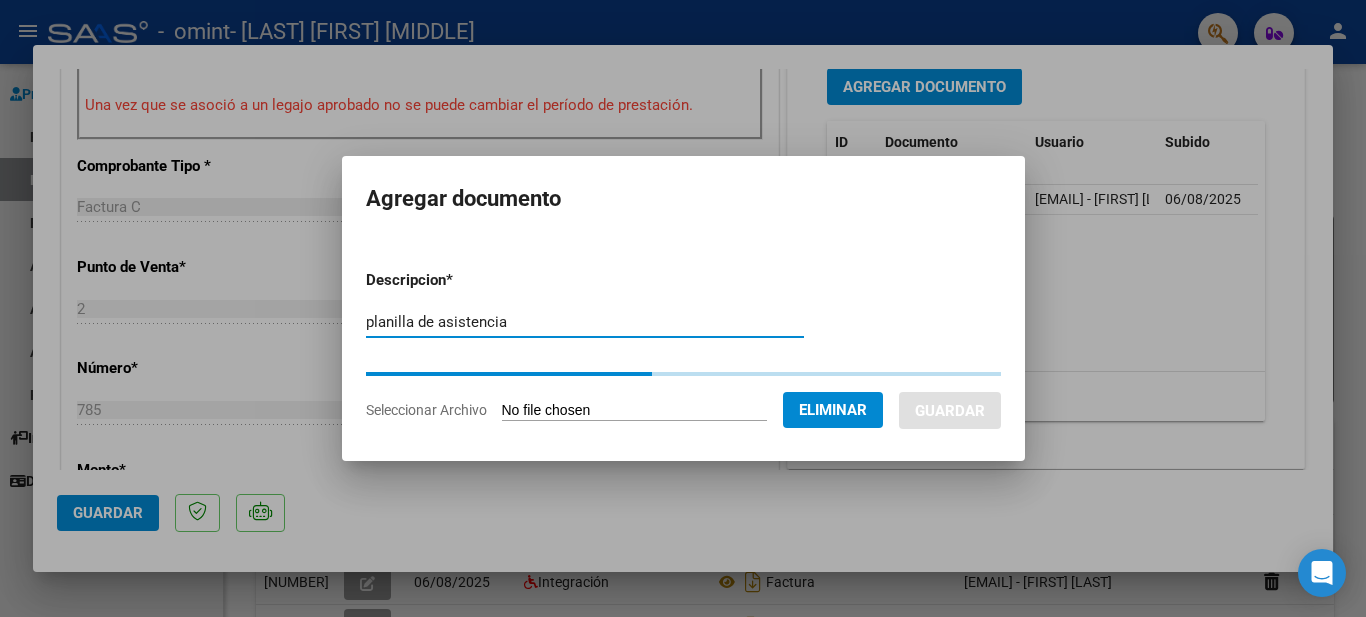 click on "planilla de asistencia" at bounding box center (585, 322) 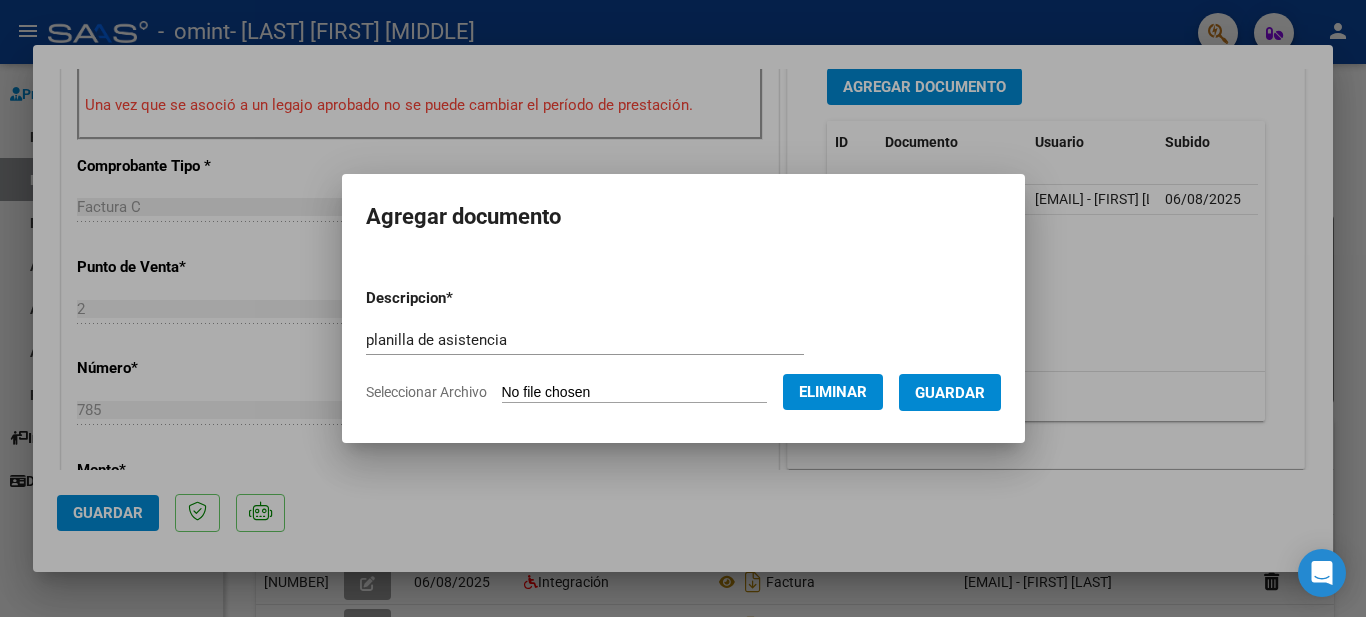 click on "Guardar" at bounding box center (950, 393) 